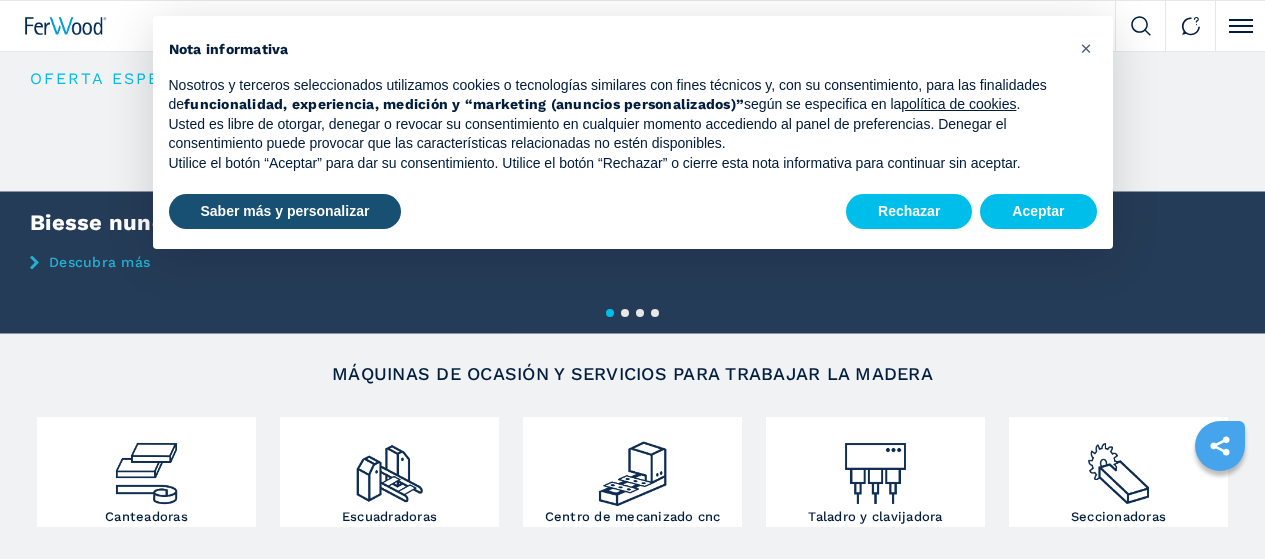 scroll, scrollTop: 0, scrollLeft: 0, axis: both 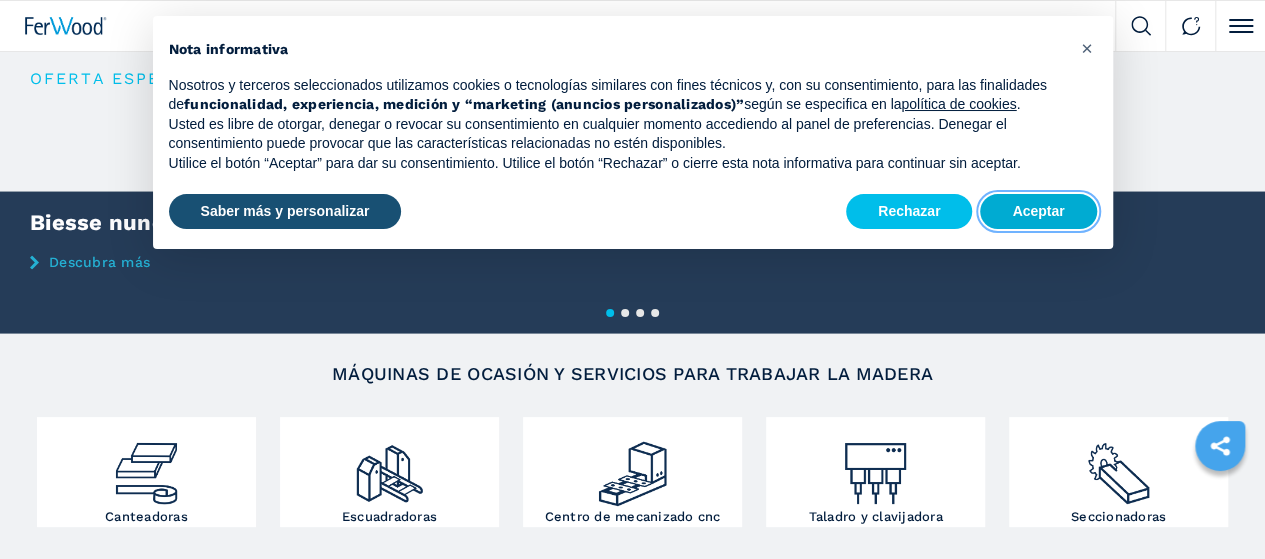 click on "Aceptar" at bounding box center (1038, 212) 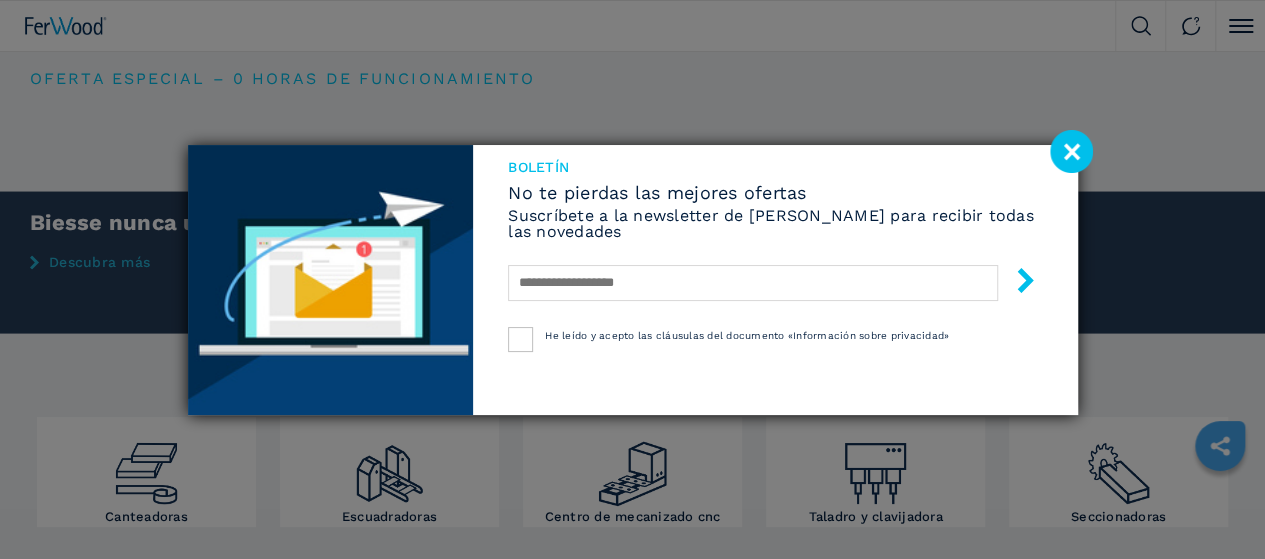 click 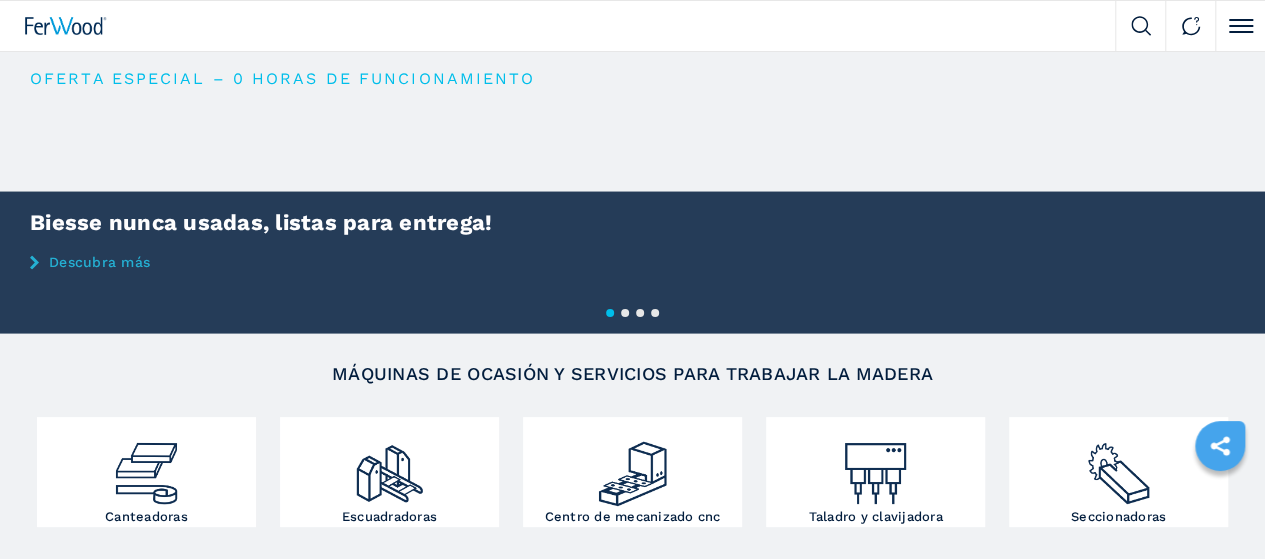 click on "Descubra más" at bounding box center (0, 0) 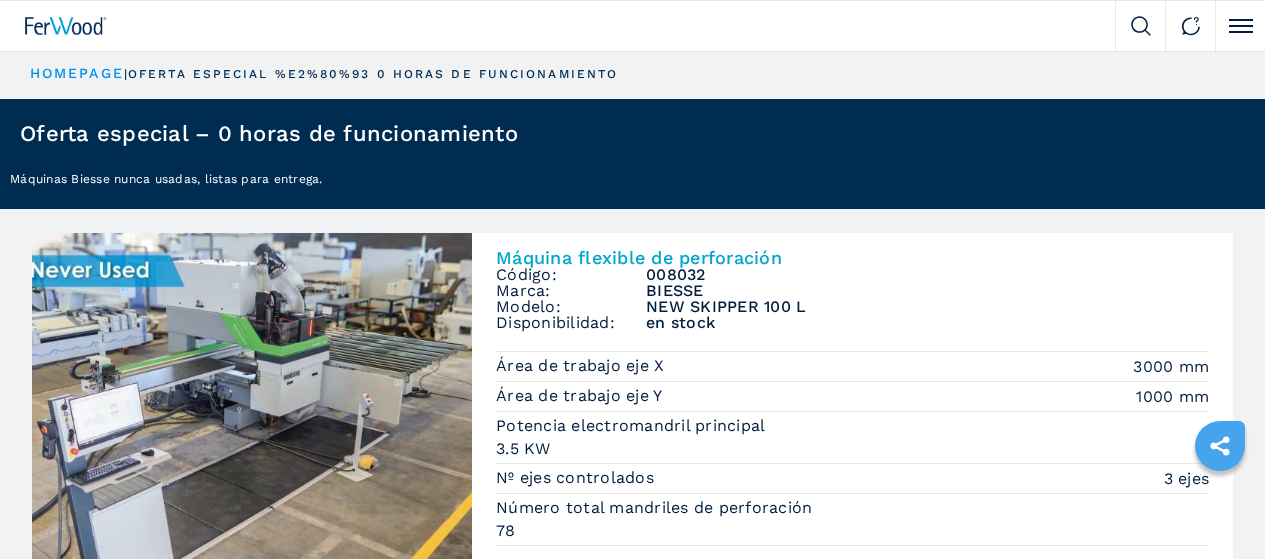 scroll, scrollTop: 0, scrollLeft: 0, axis: both 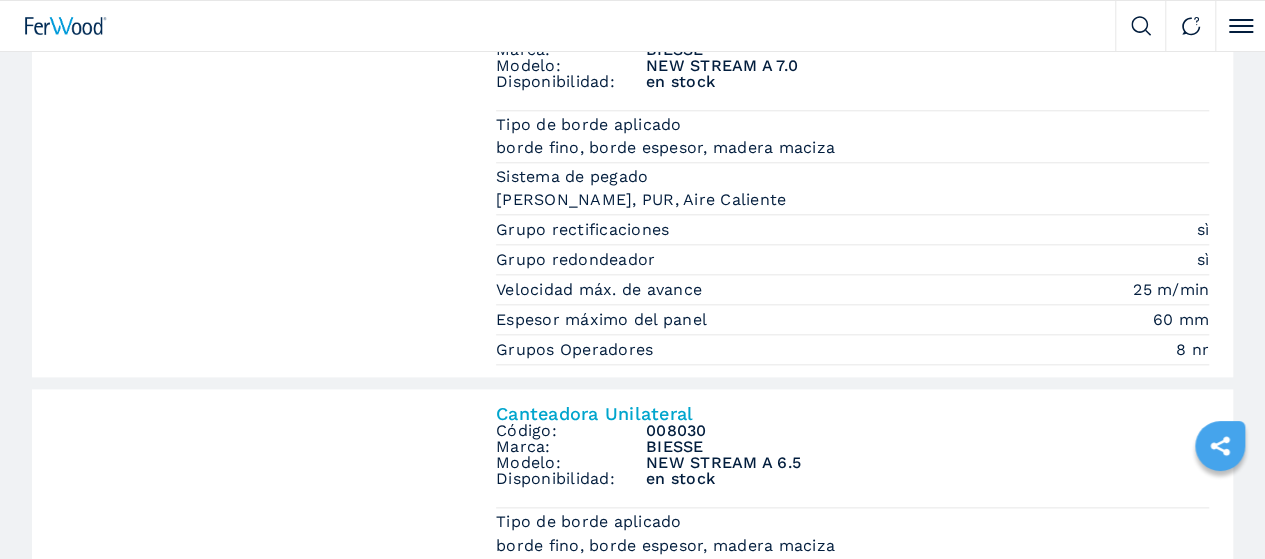 click at bounding box center (0, 0) 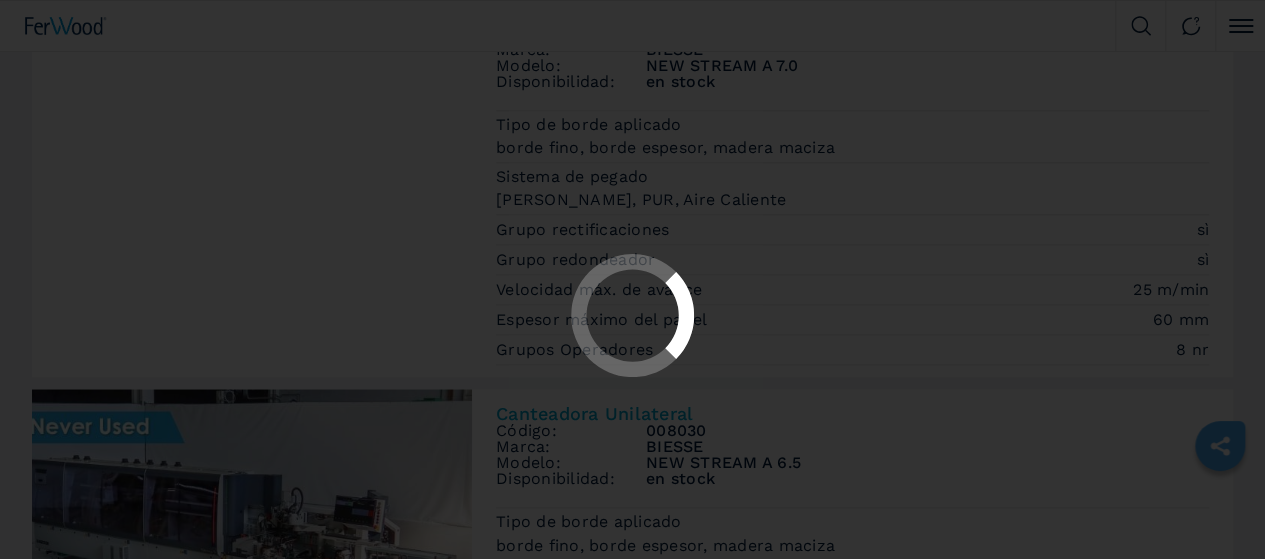 scroll, scrollTop: 0, scrollLeft: 0, axis: both 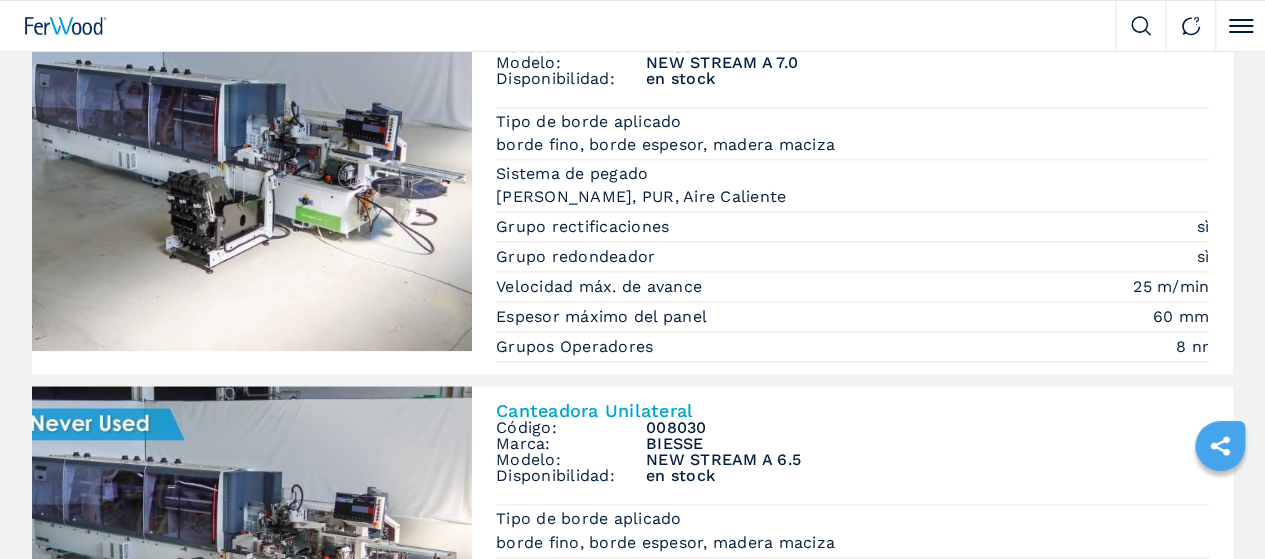 click at bounding box center (0, 0) 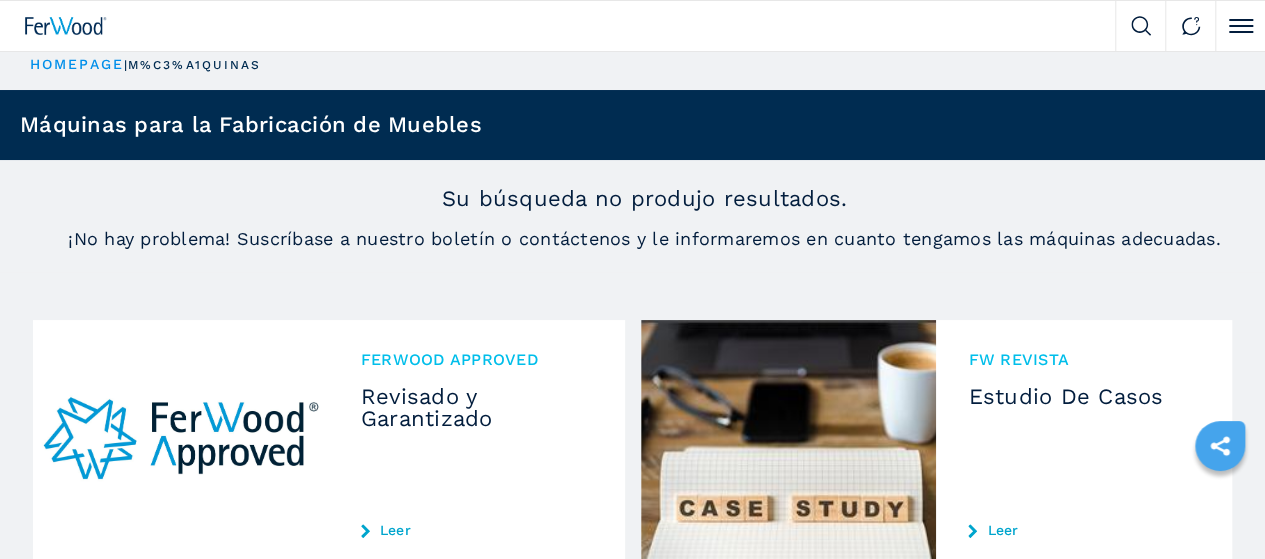 scroll, scrollTop: 0, scrollLeft: 0, axis: both 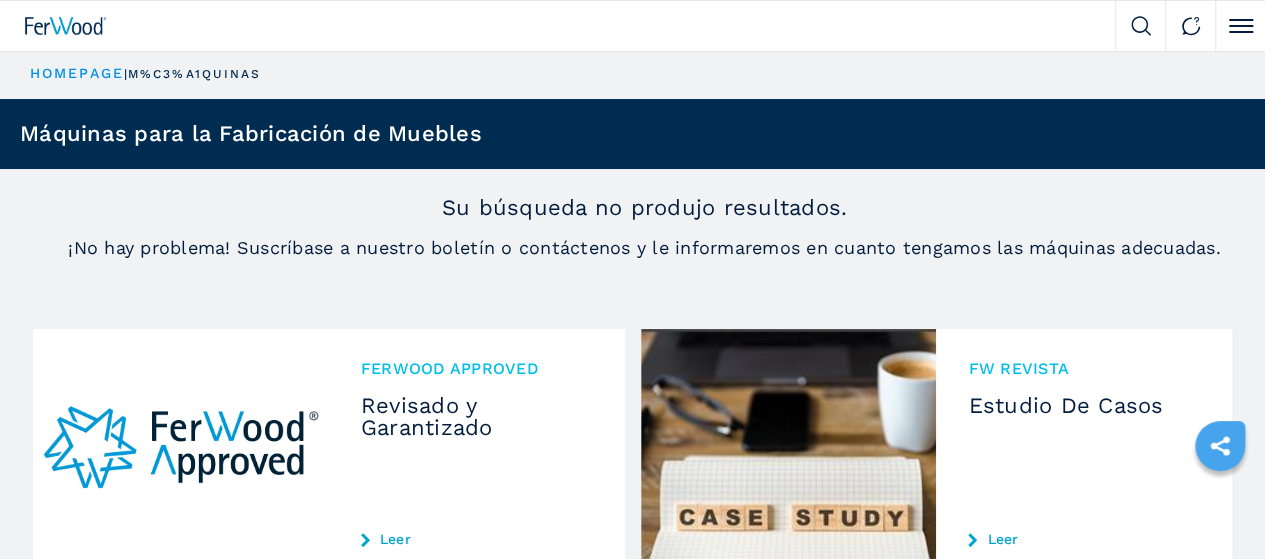 click on "**********" at bounding box center (0, 0) 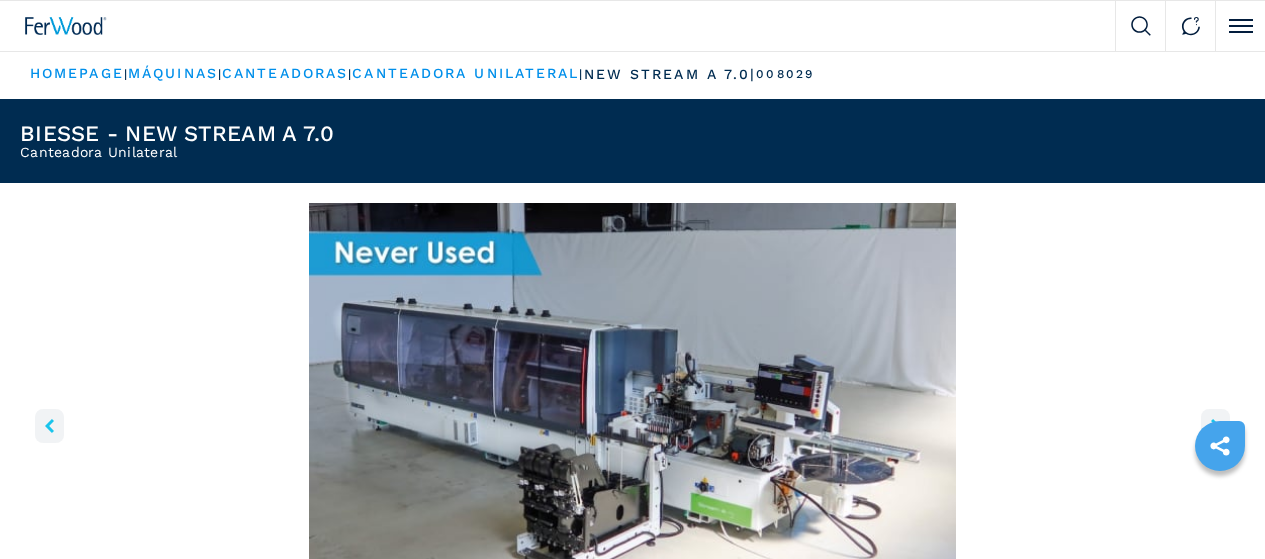 scroll, scrollTop: 0, scrollLeft: 0, axis: both 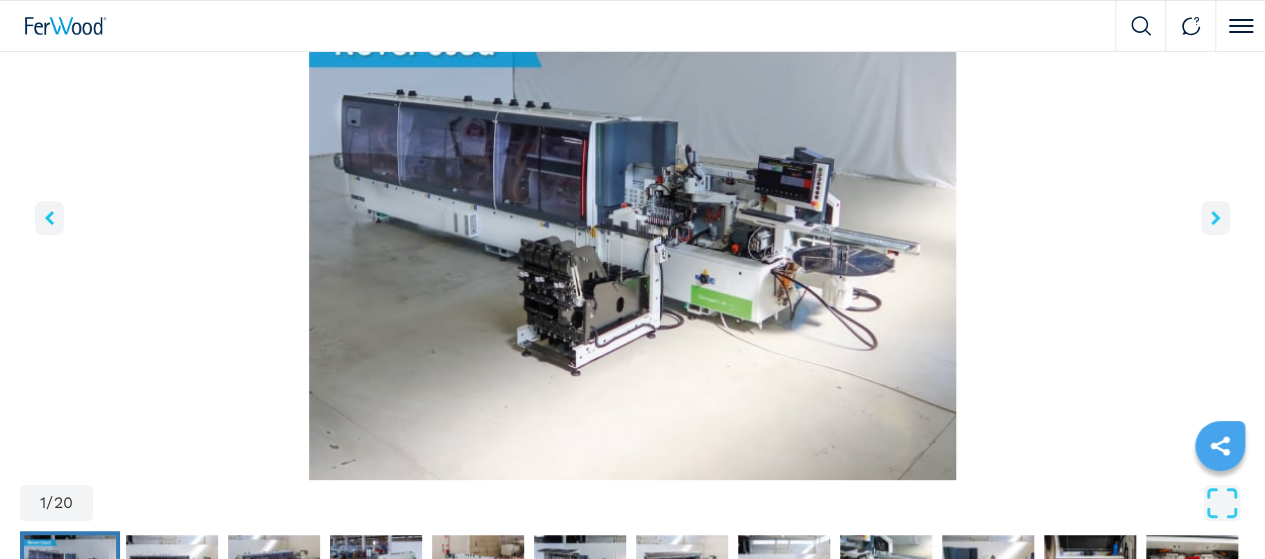 click 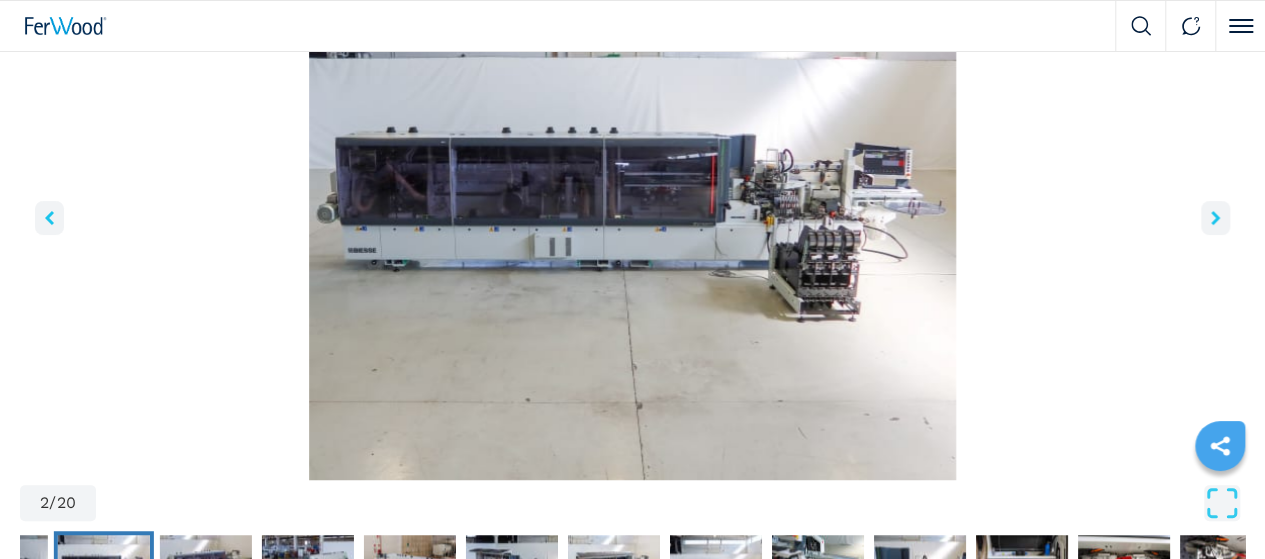 click 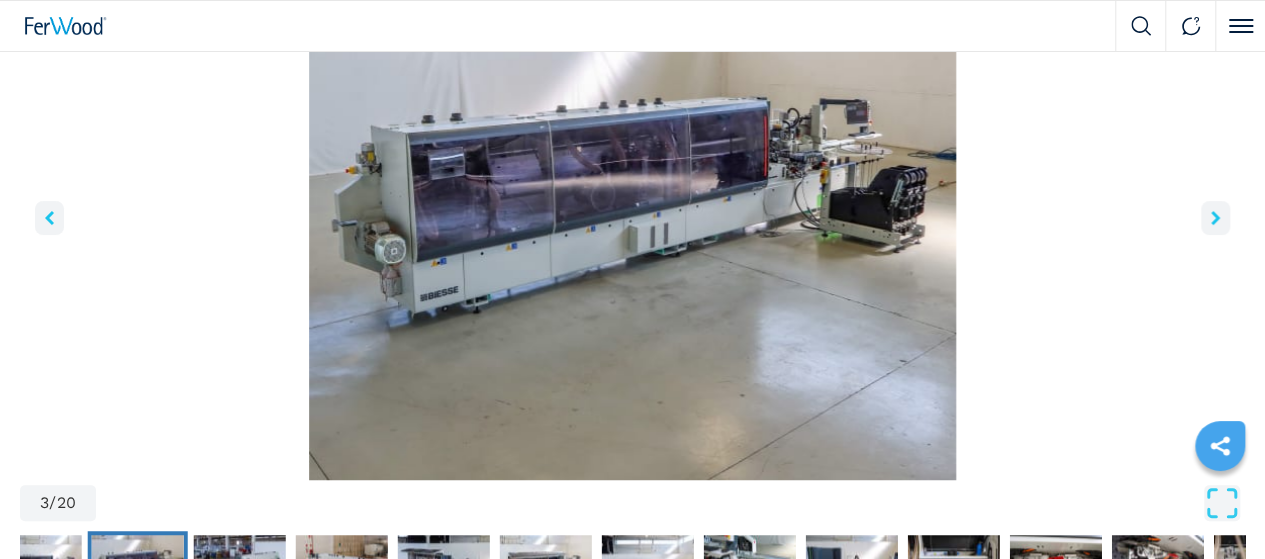 click 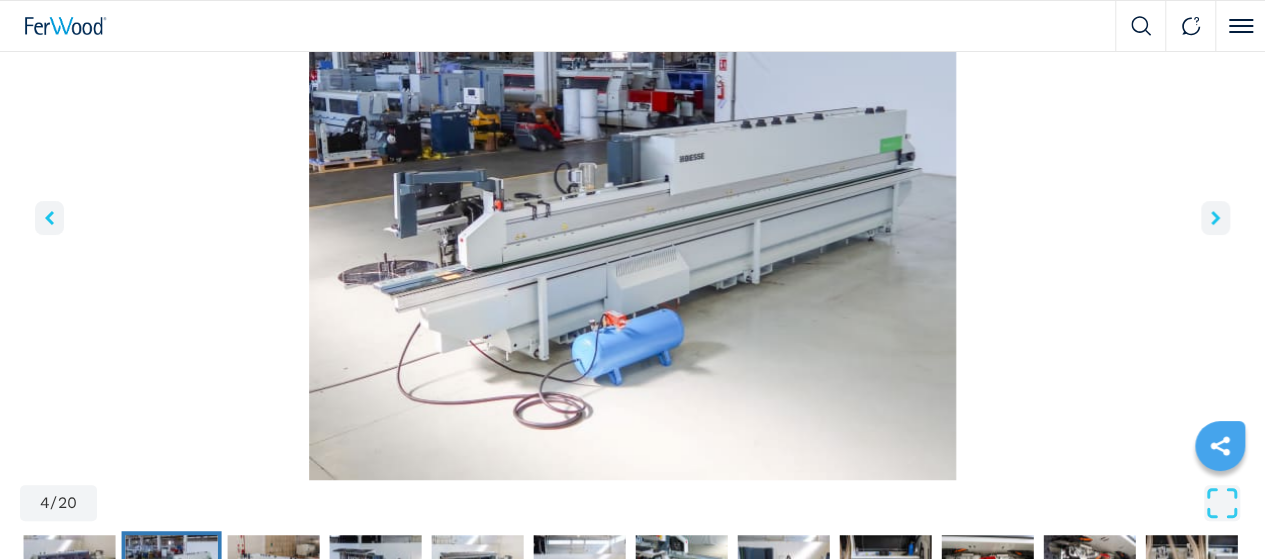 click 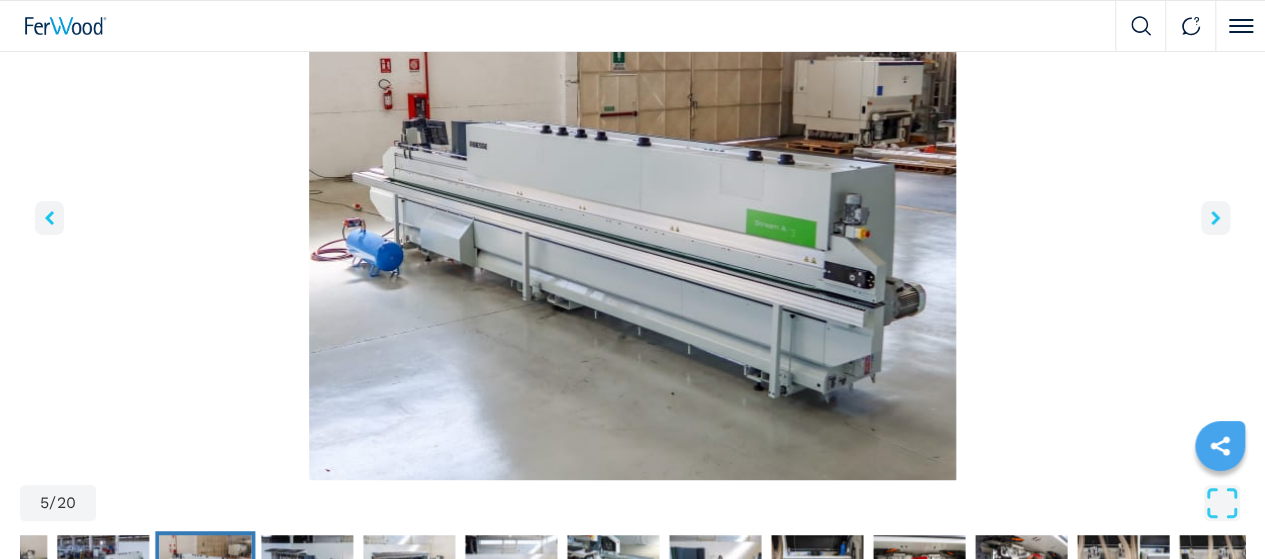 click 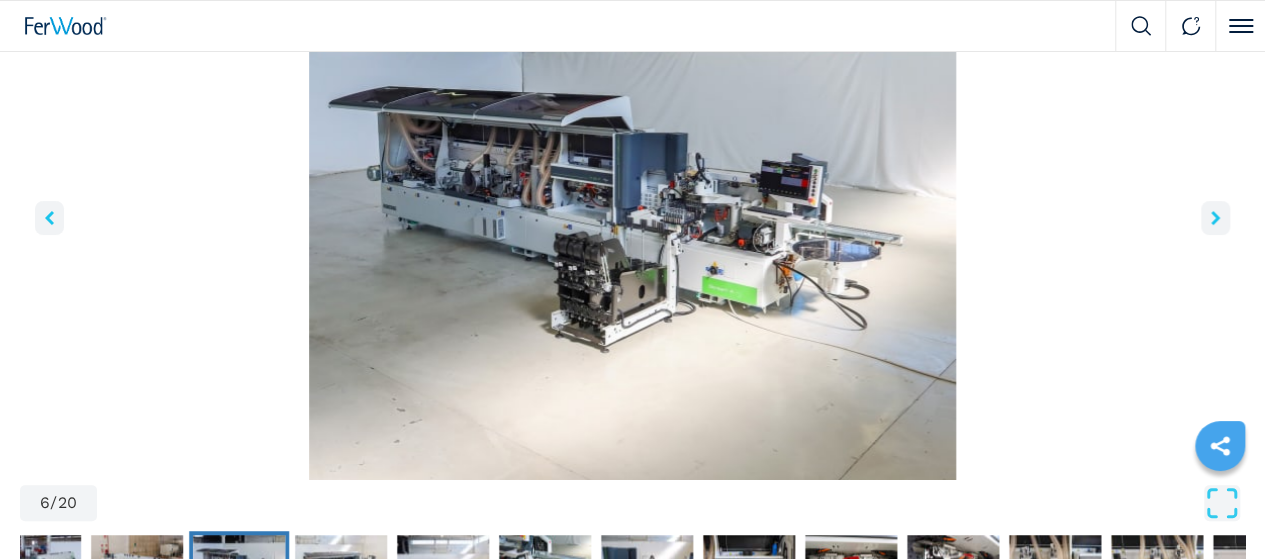 click 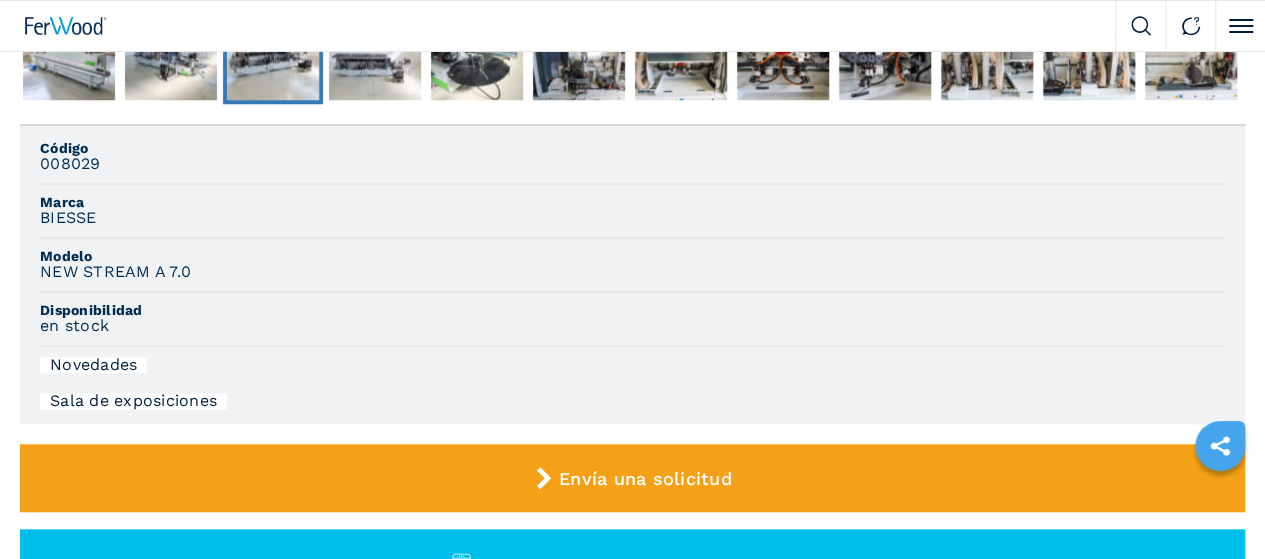 scroll, scrollTop: 718, scrollLeft: 0, axis: vertical 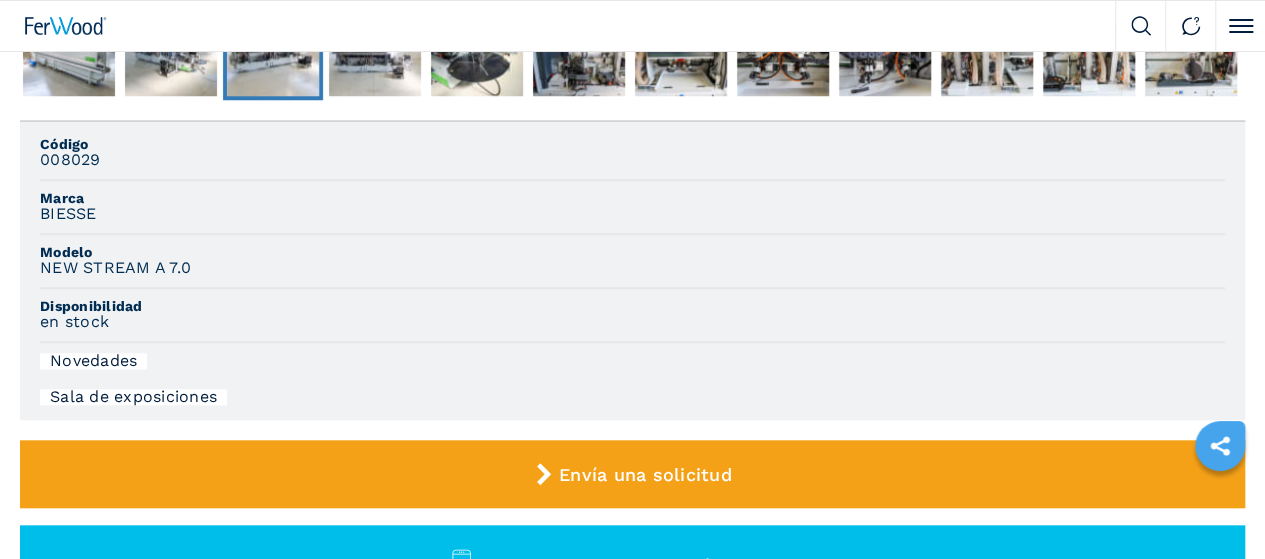 click on "Informacion del producto   .prefix__st0{stroke-linecap:round;stroke-linejoin:round}.prefix__st0,.prefix__st1,.prefix__st2{fill:none;stroke:#1f9dbe;stroke-width:25;stroke-miterlimit:10}.prefix__st2{stroke-linejoin:round}" at bounding box center [627, 1300] 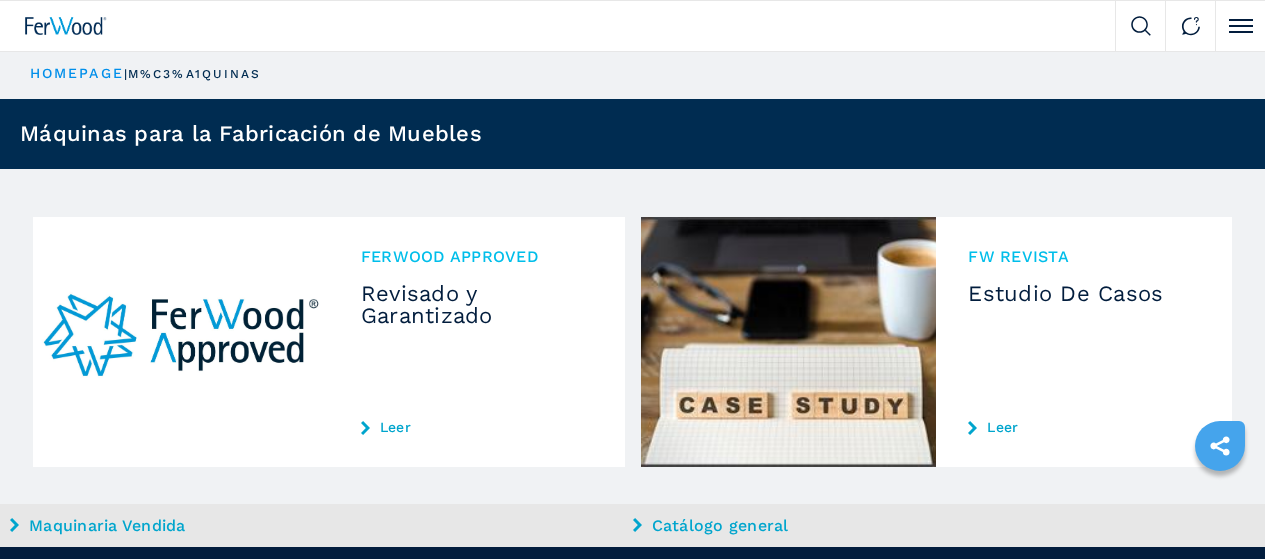 scroll, scrollTop: 0, scrollLeft: 0, axis: both 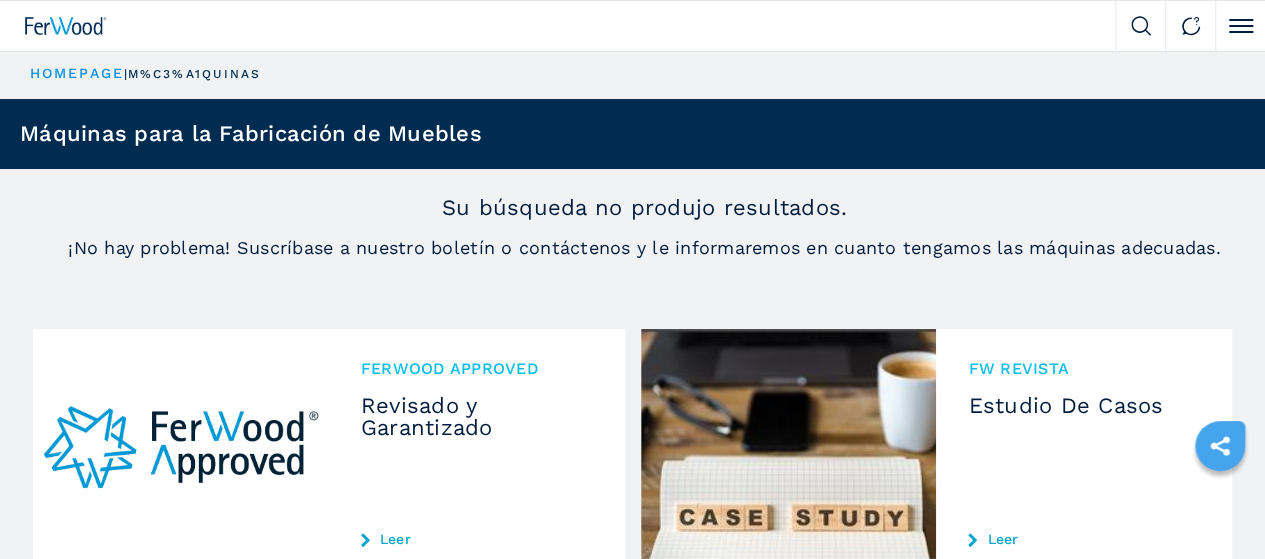 click on "**********" at bounding box center (0, 0) 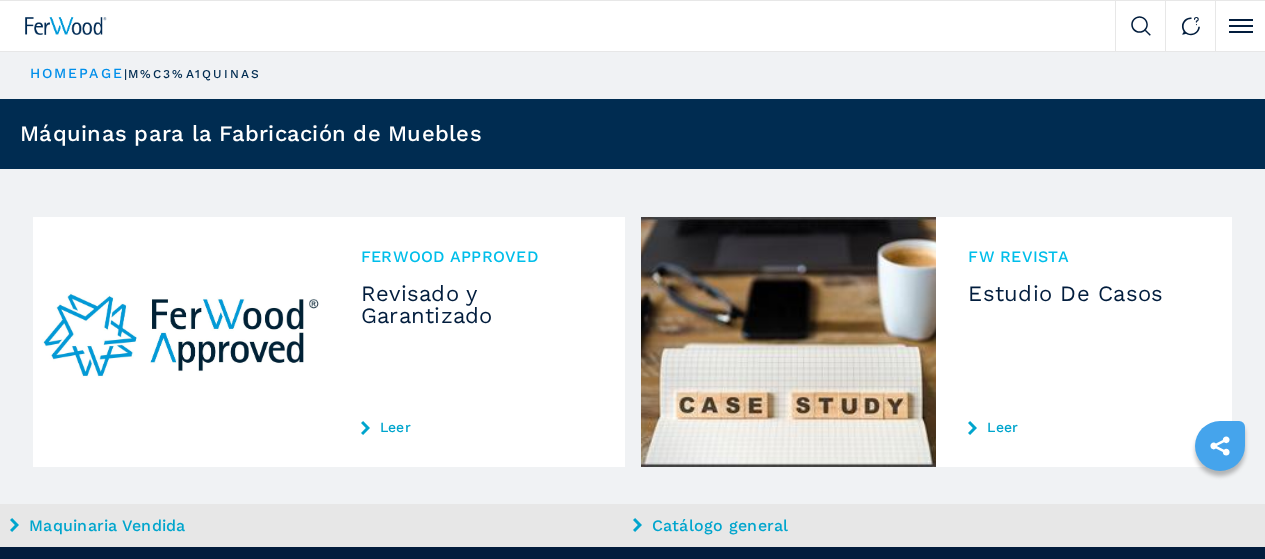 scroll, scrollTop: 0, scrollLeft: 0, axis: both 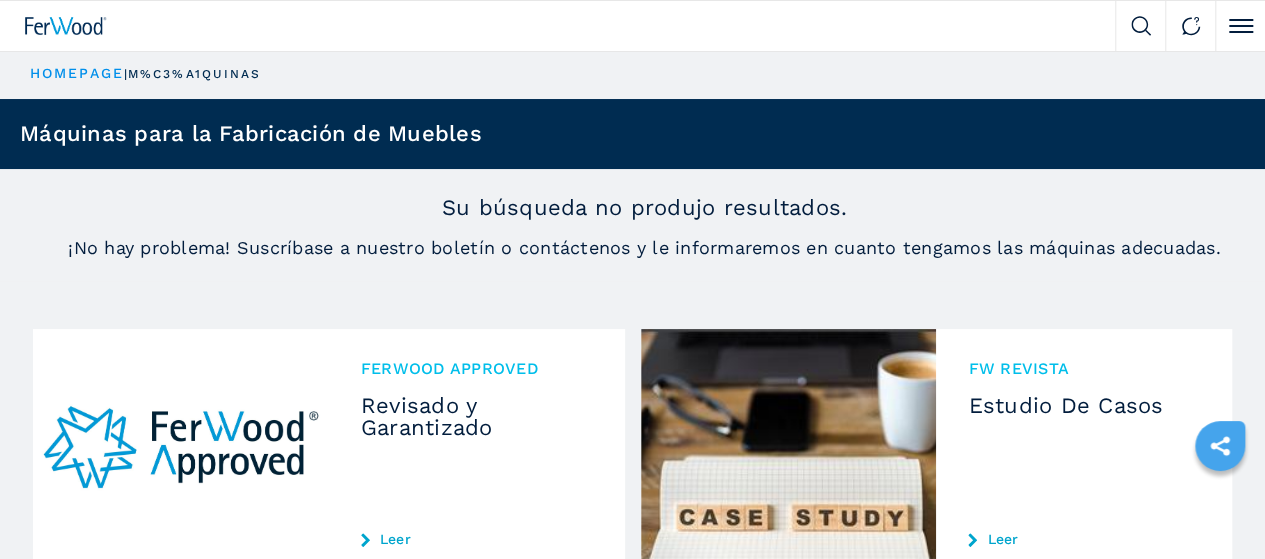 drag, startPoint x: 1272, startPoint y: 79, endPoint x: 1279, endPoint y: -59, distance: 138.17743 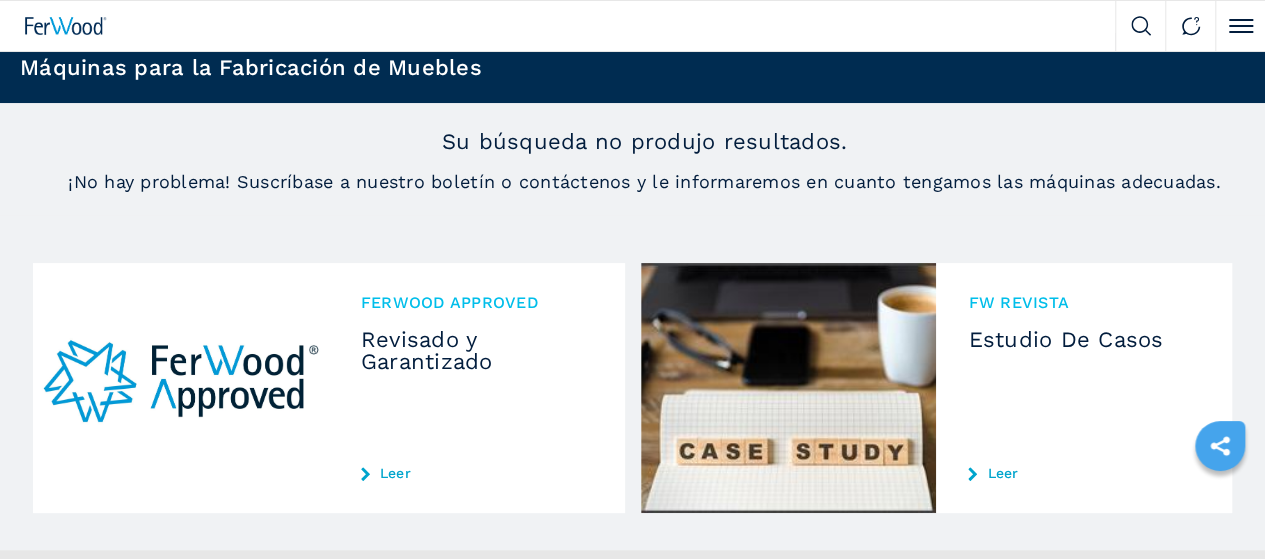 scroll, scrollTop: 14, scrollLeft: 0, axis: vertical 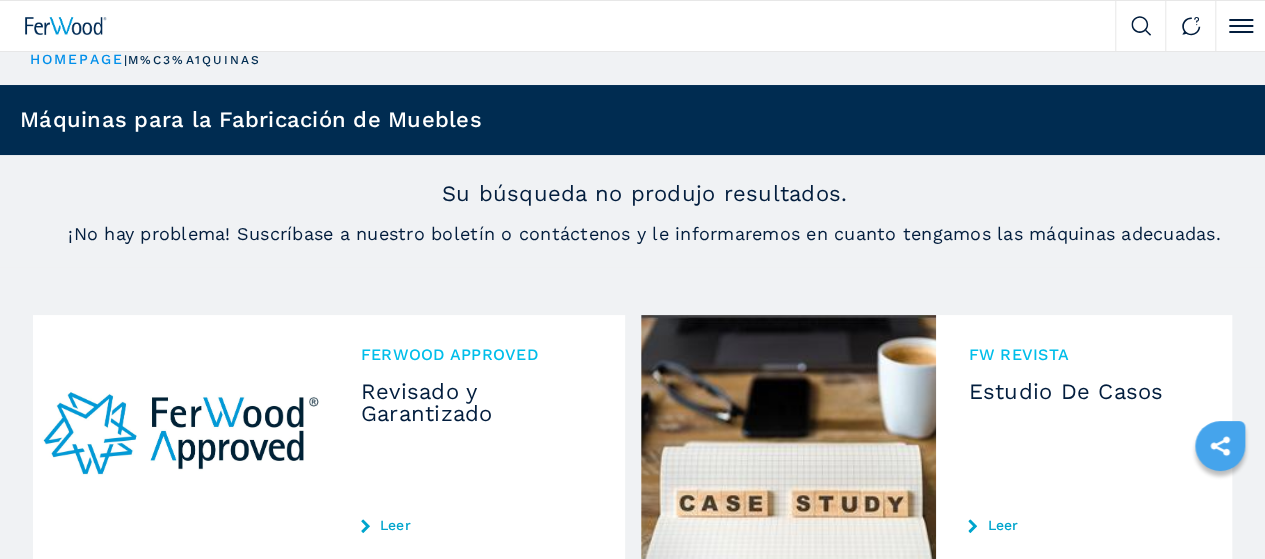 click on "**********" at bounding box center [0, 0] 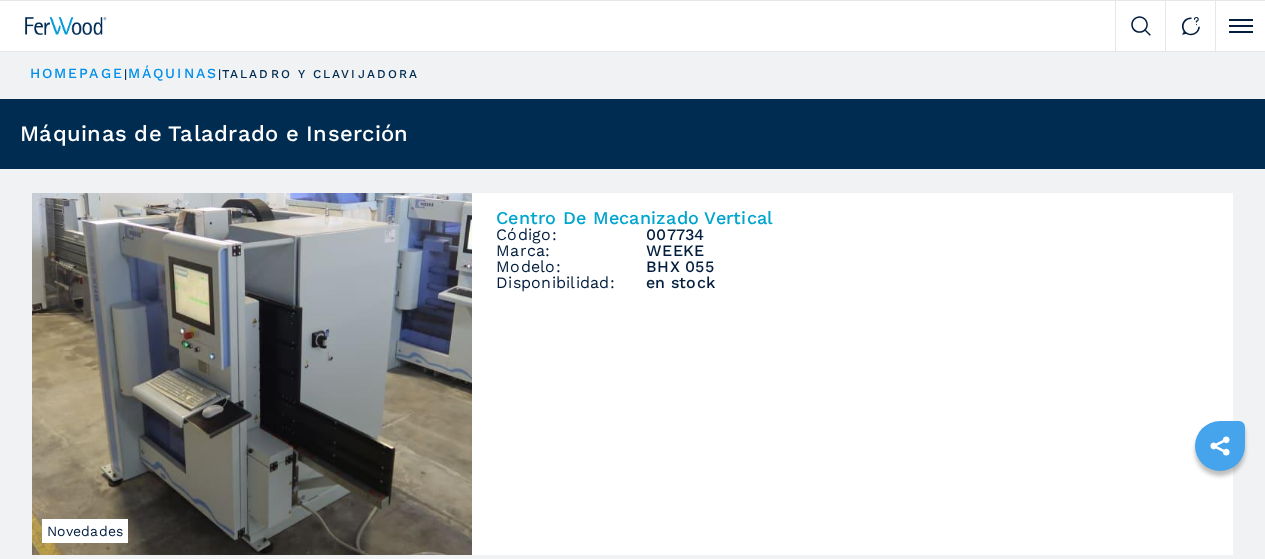 scroll, scrollTop: 0, scrollLeft: 0, axis: both 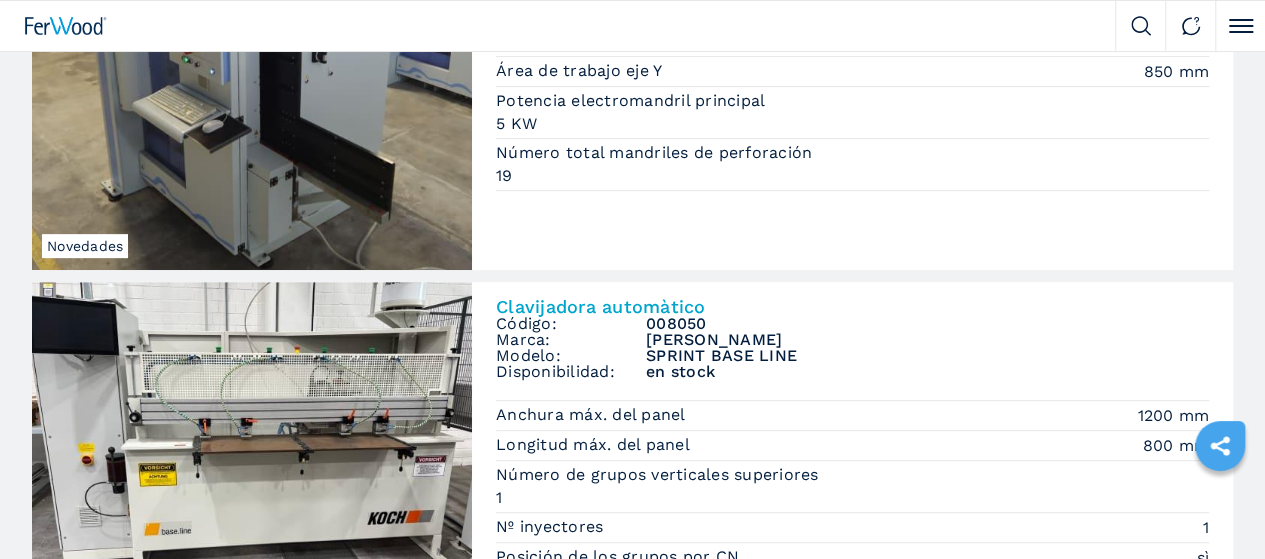 click at bounding box center (0, 0) 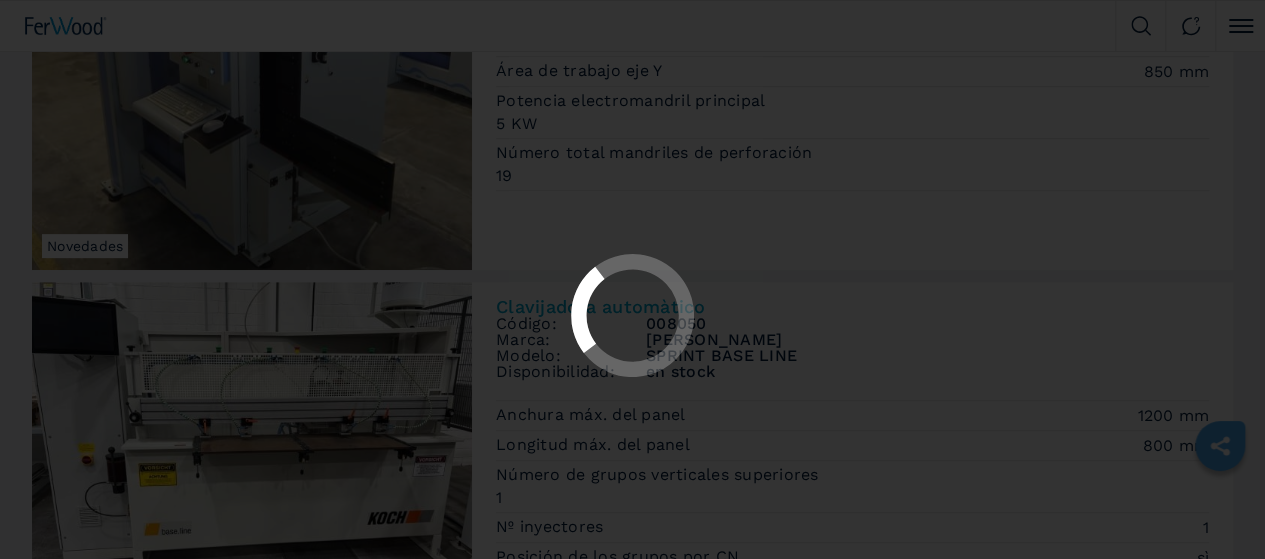 scroll, scrollTop: 0, scrollLeft: 0, axis: both 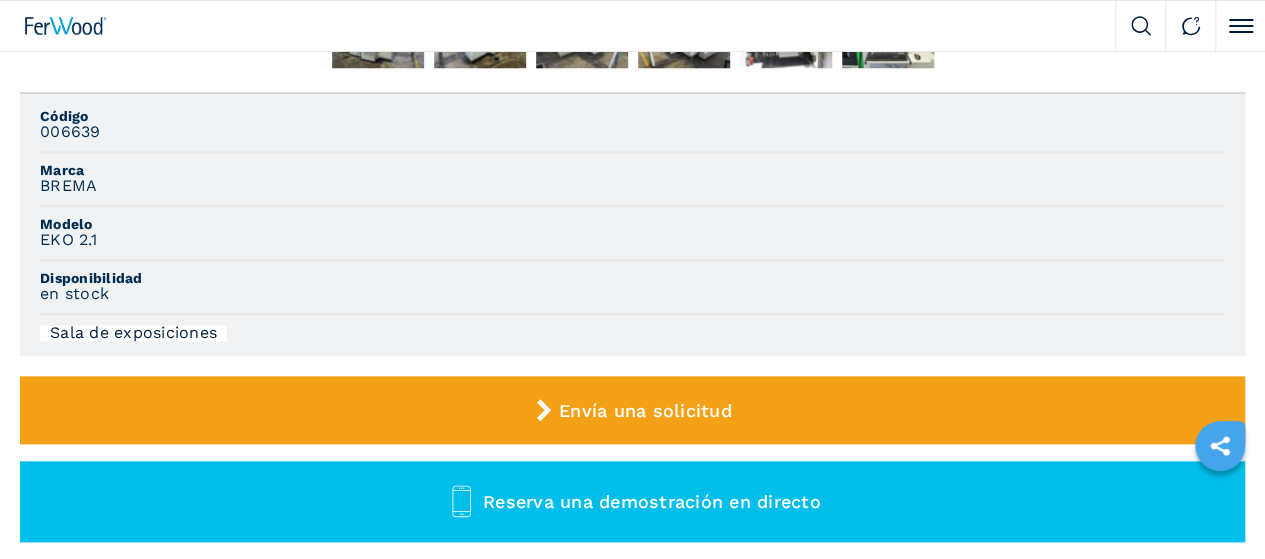 click on "Descripción larga" at bounding box center [632, 903] 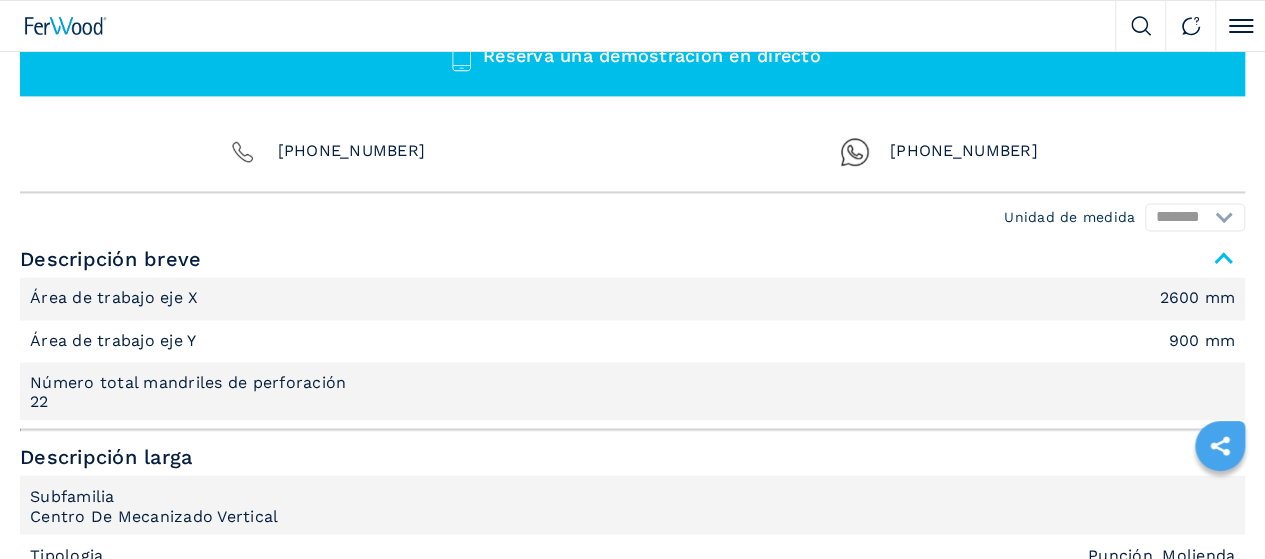 scroll, scrollTop: 1406, scrollLeft: 0, axis: vertical 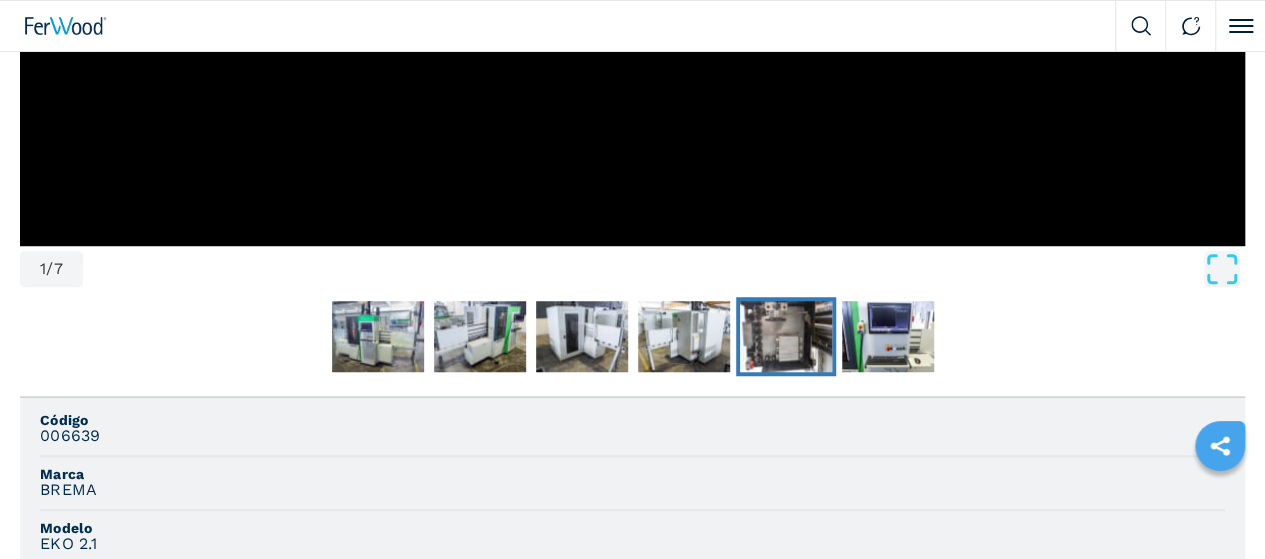 click at bounding box center [786, 337] 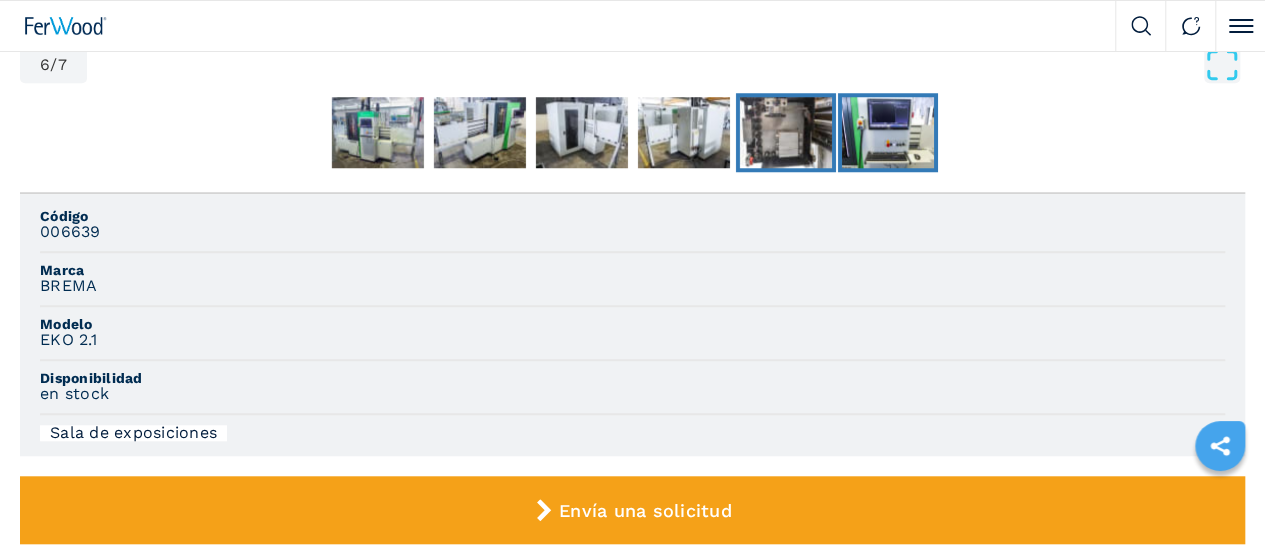 click at bounding box center (887, 133) 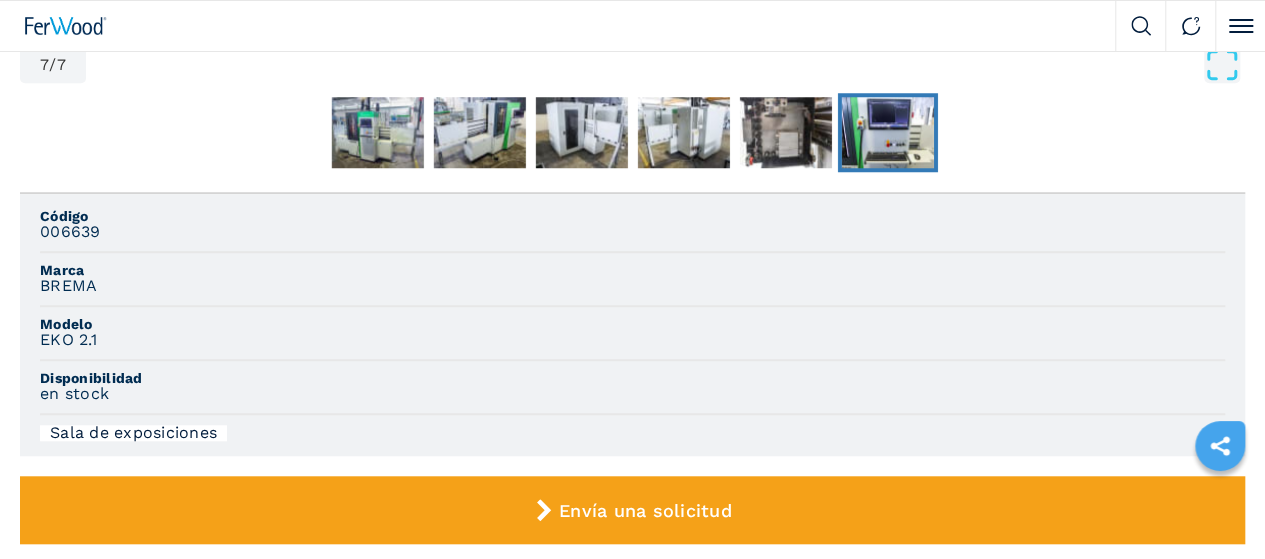 click at bounding box center [887, 133] 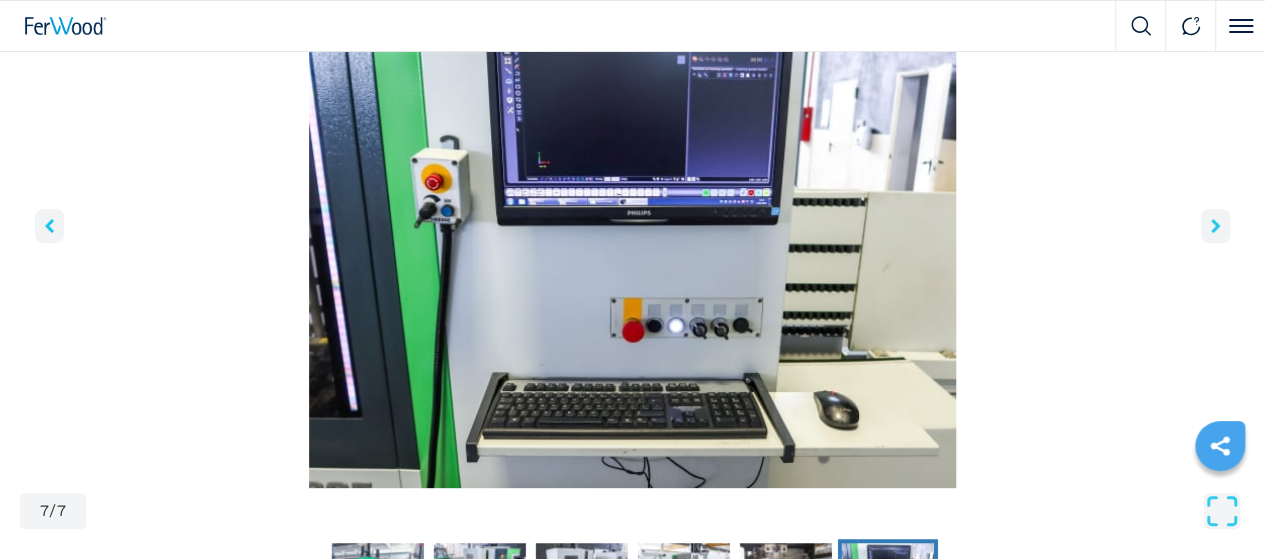 scroll, scrollTop: 189, scrollLeft: 0, axis: vertical 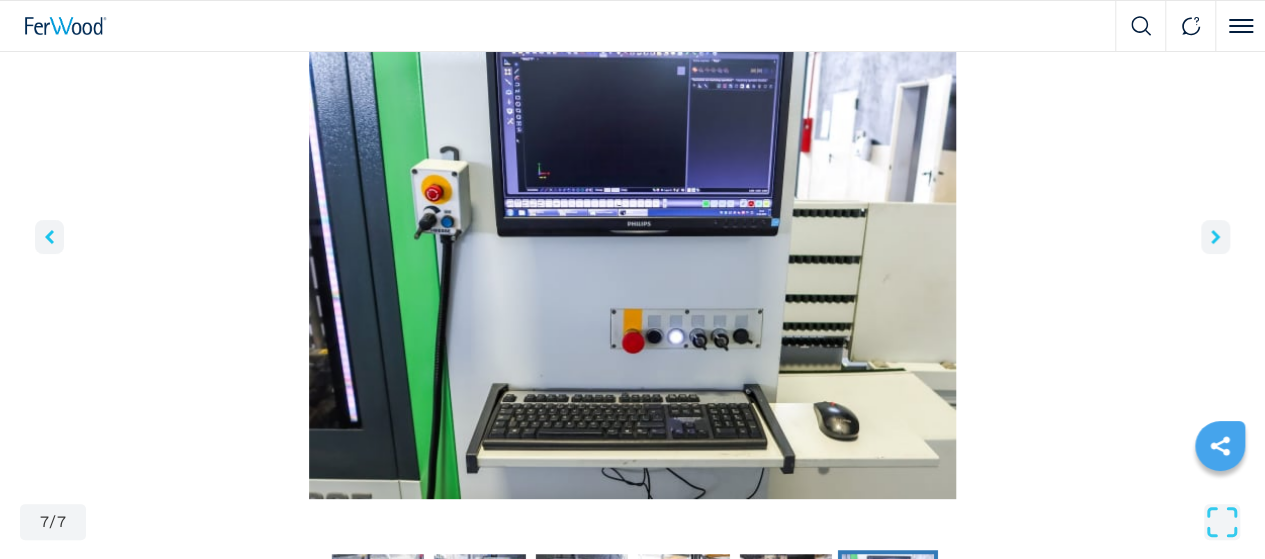 click 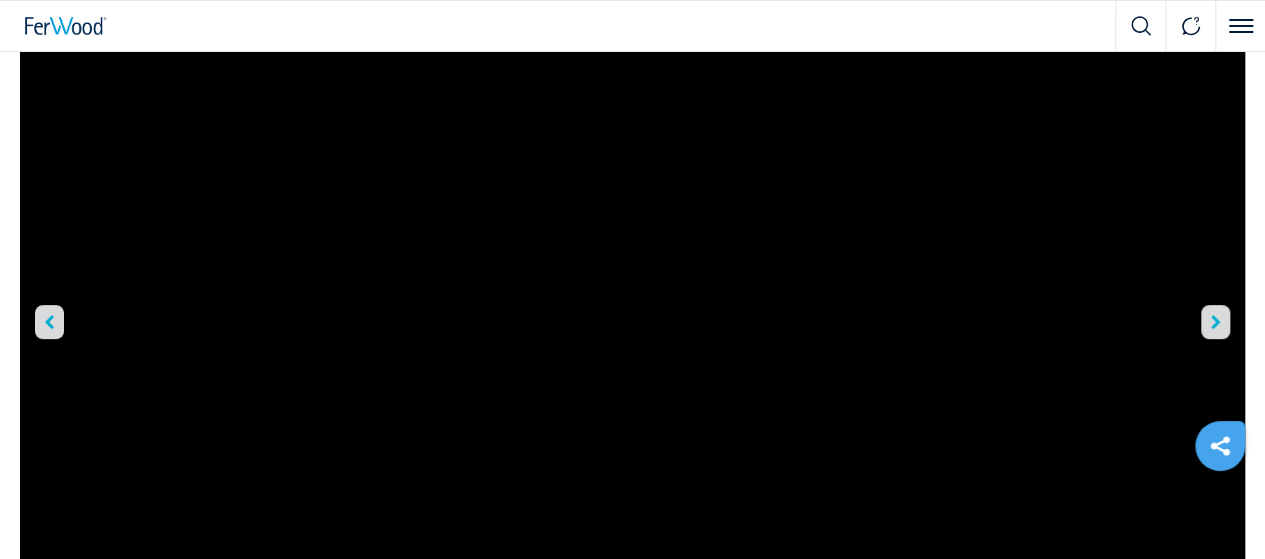 click 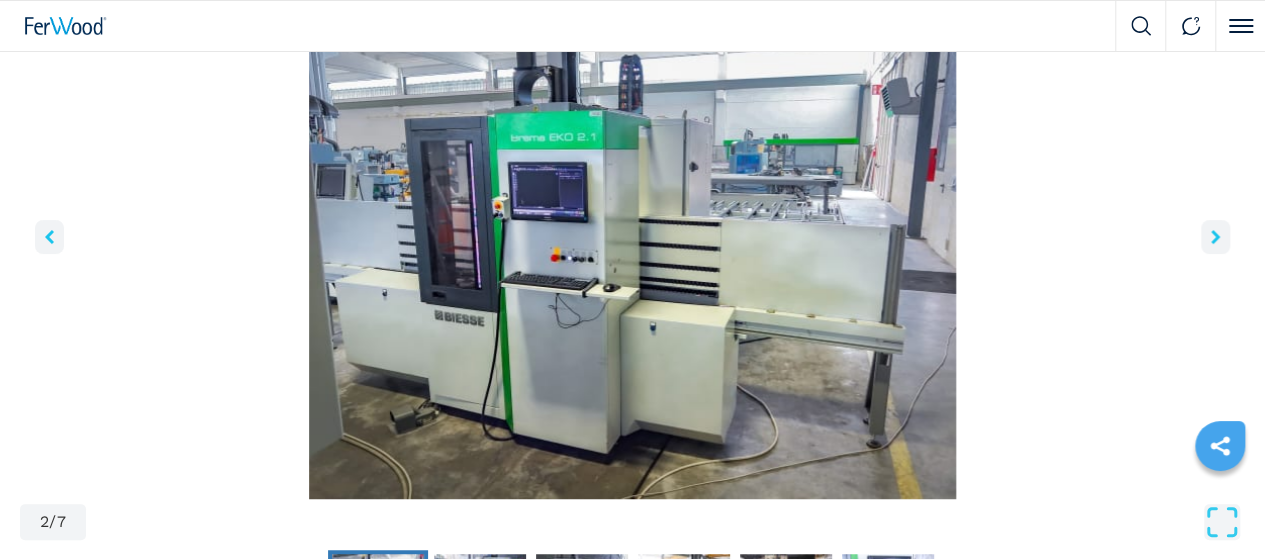 click 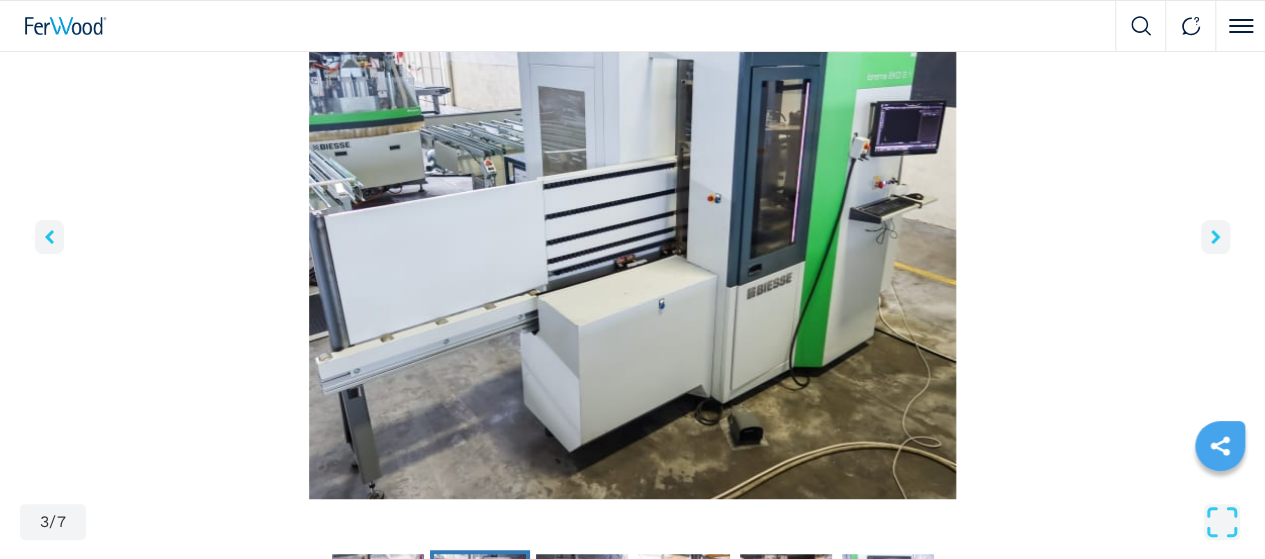click 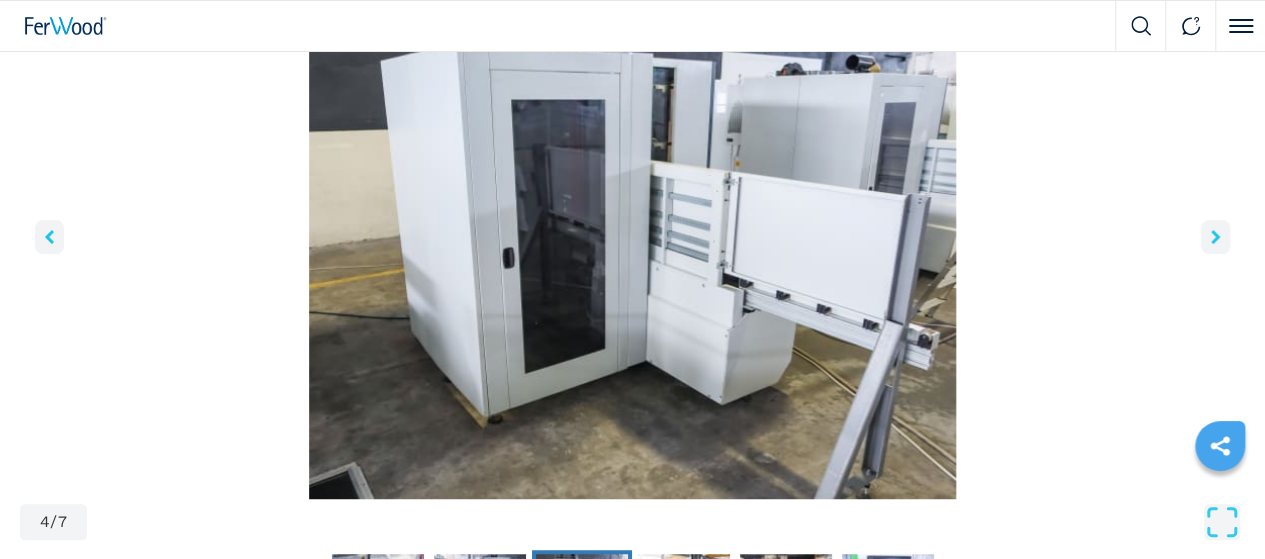 click 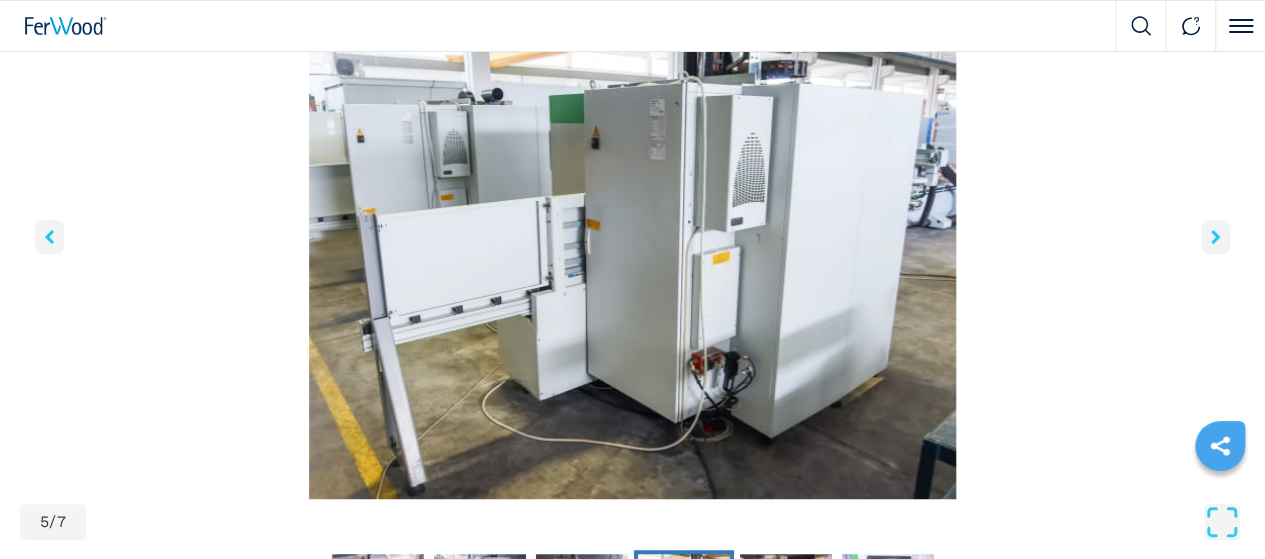 click 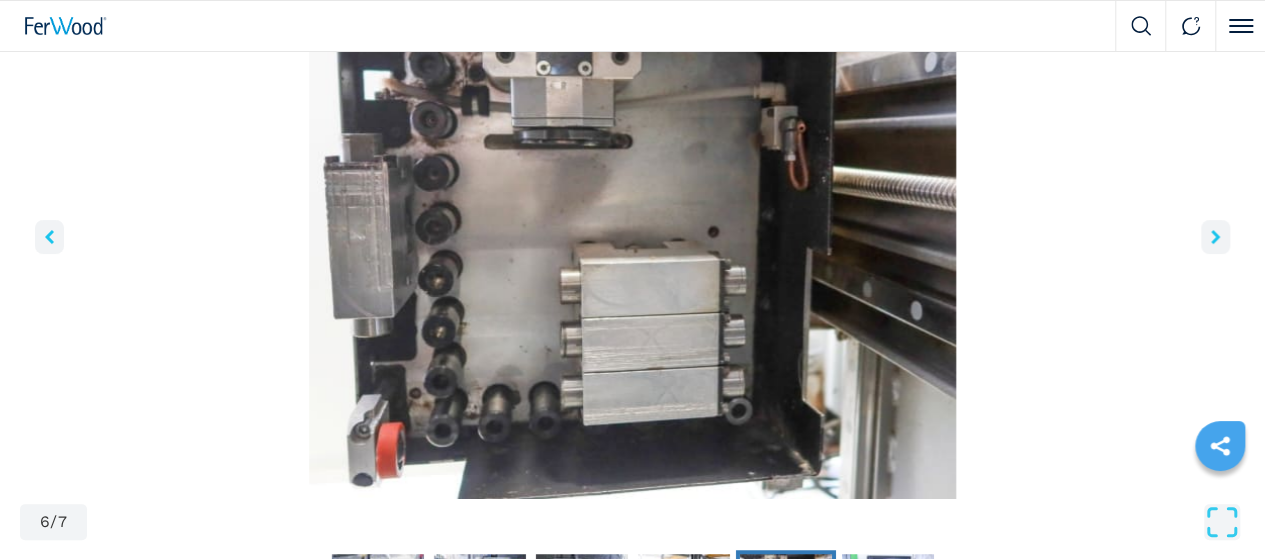click 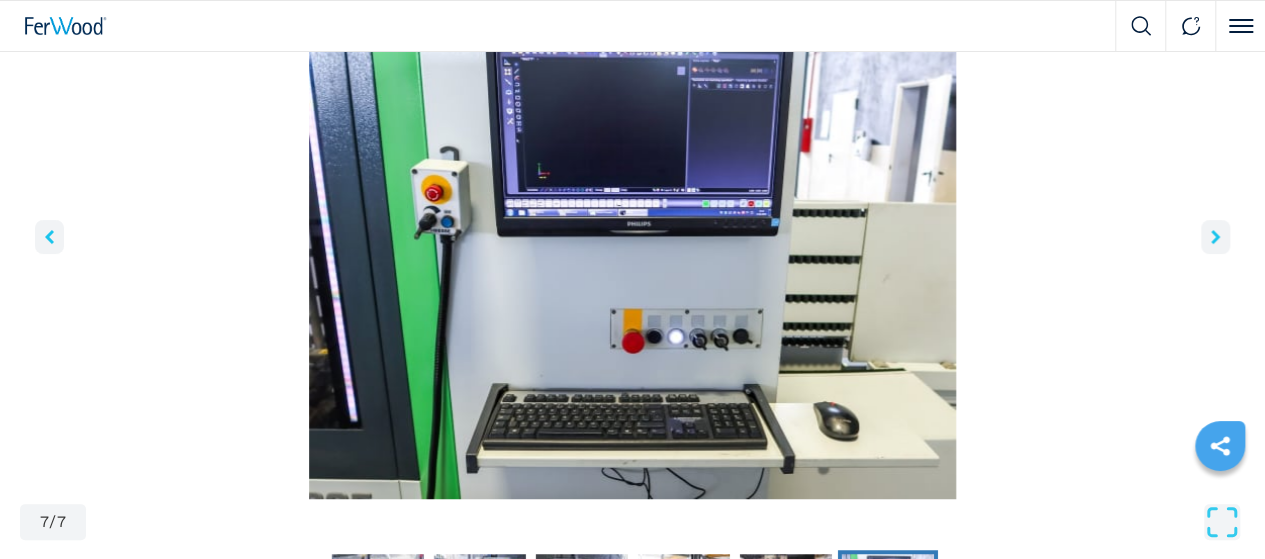 click 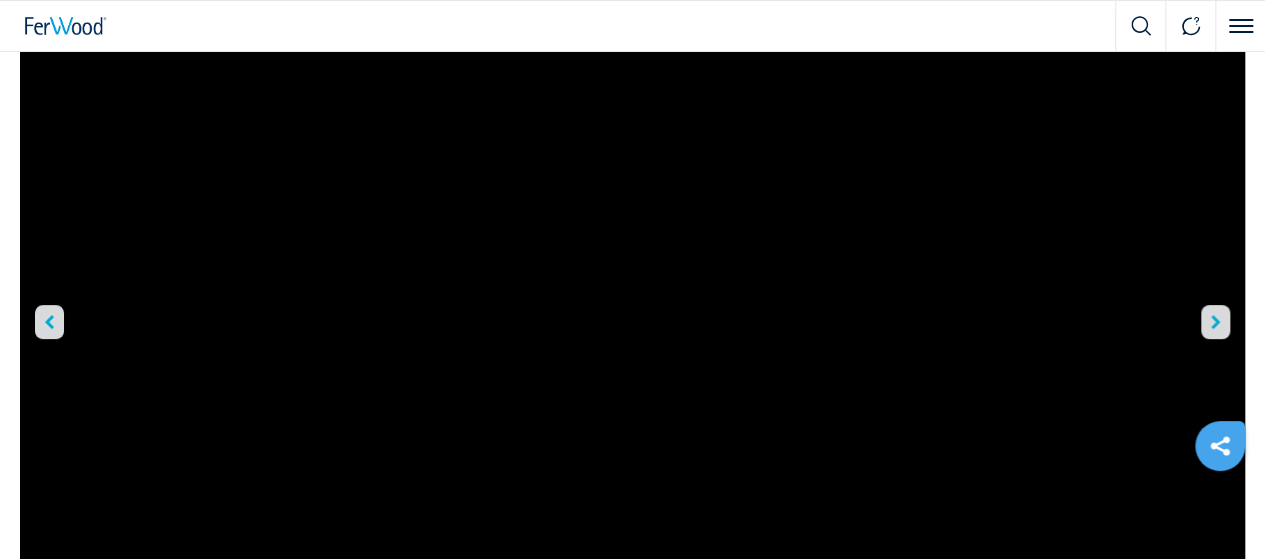 click 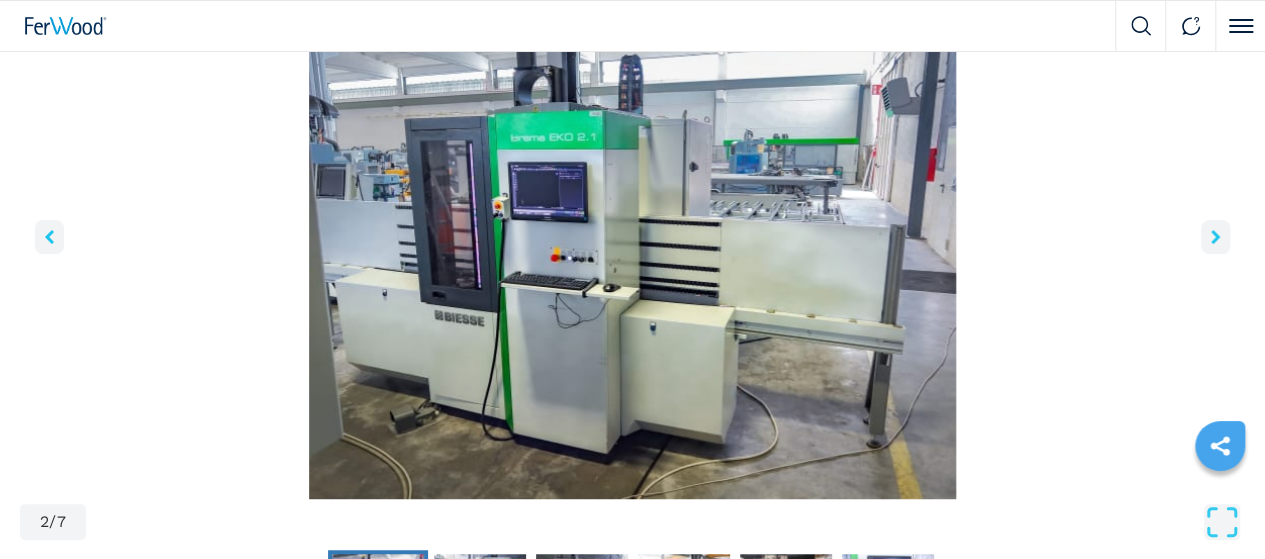 click 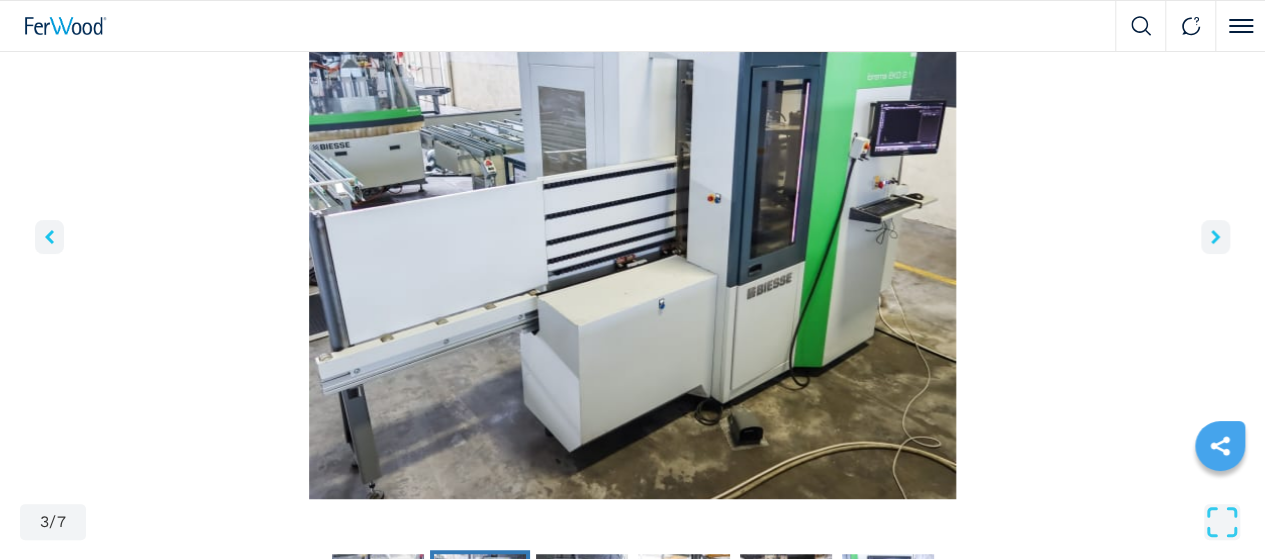 click 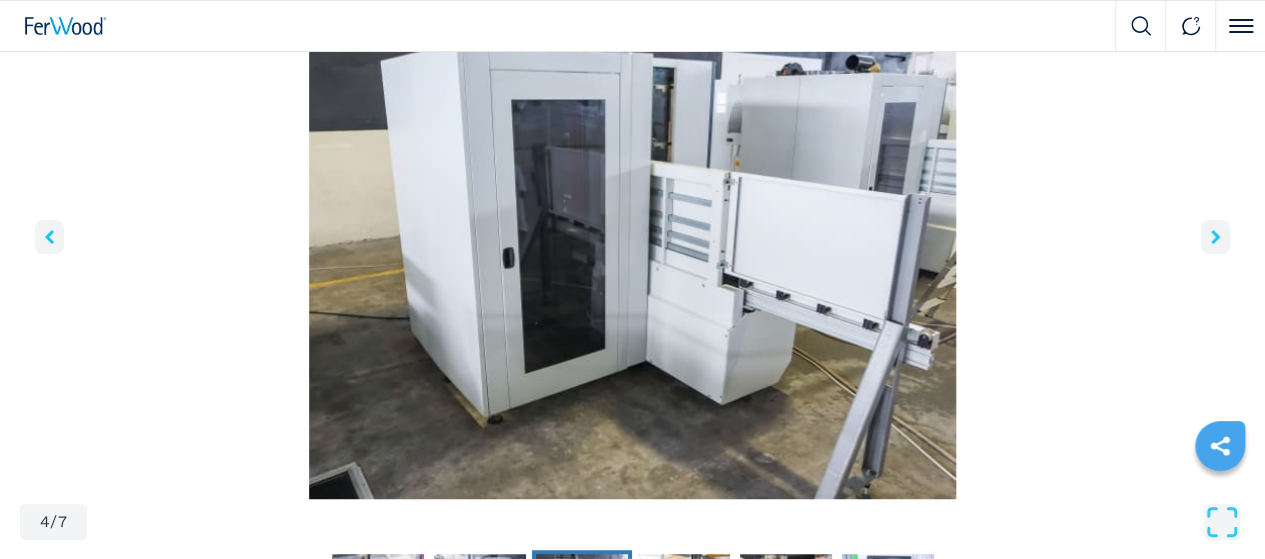 click 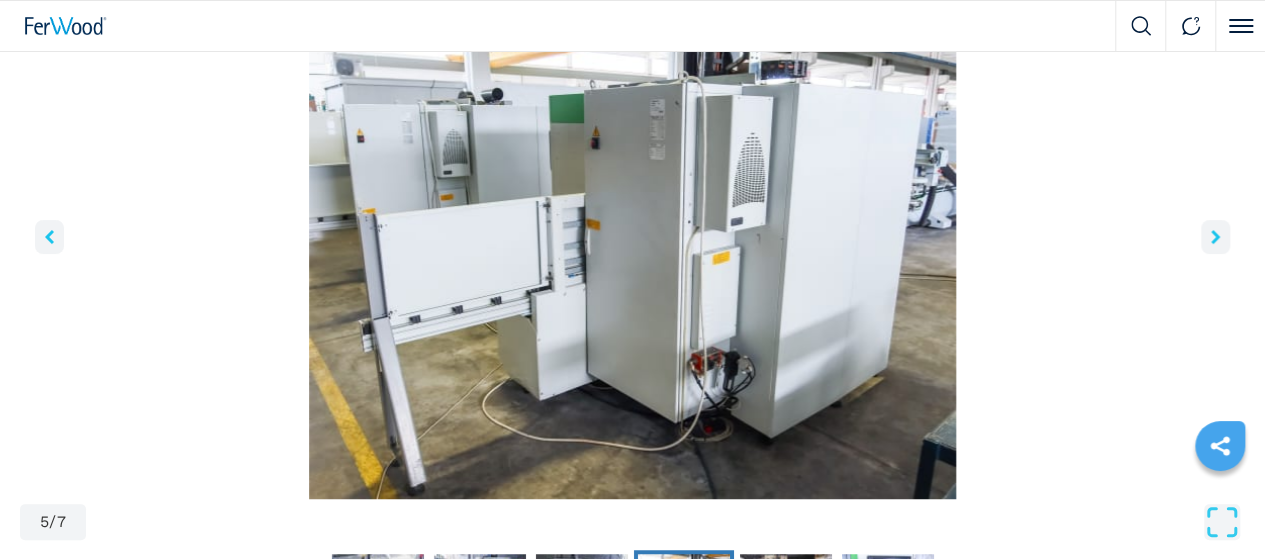 click 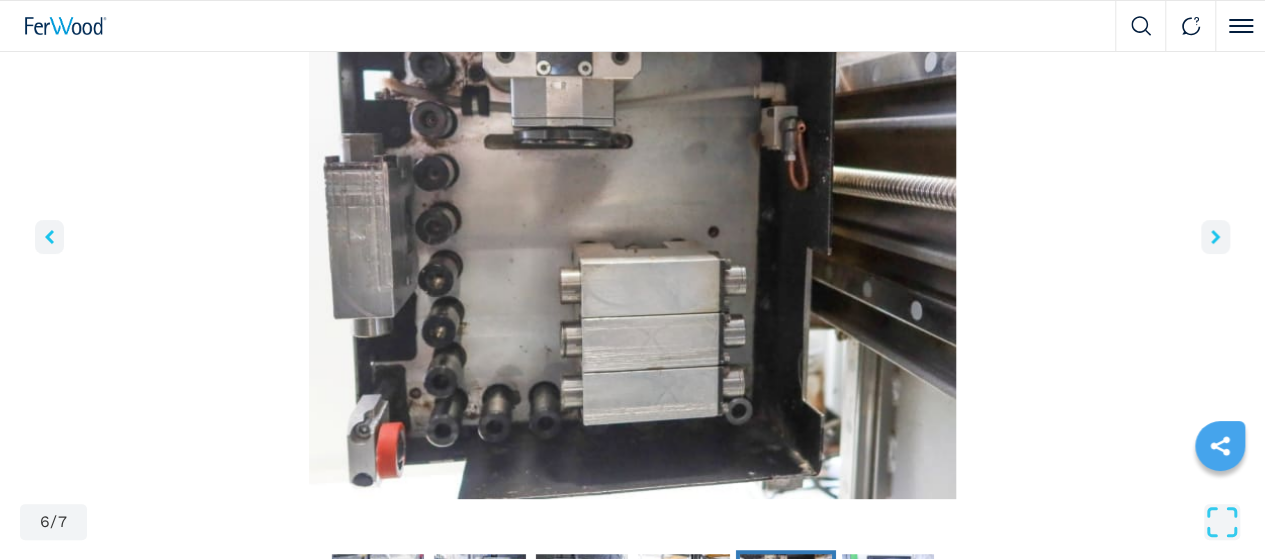 click 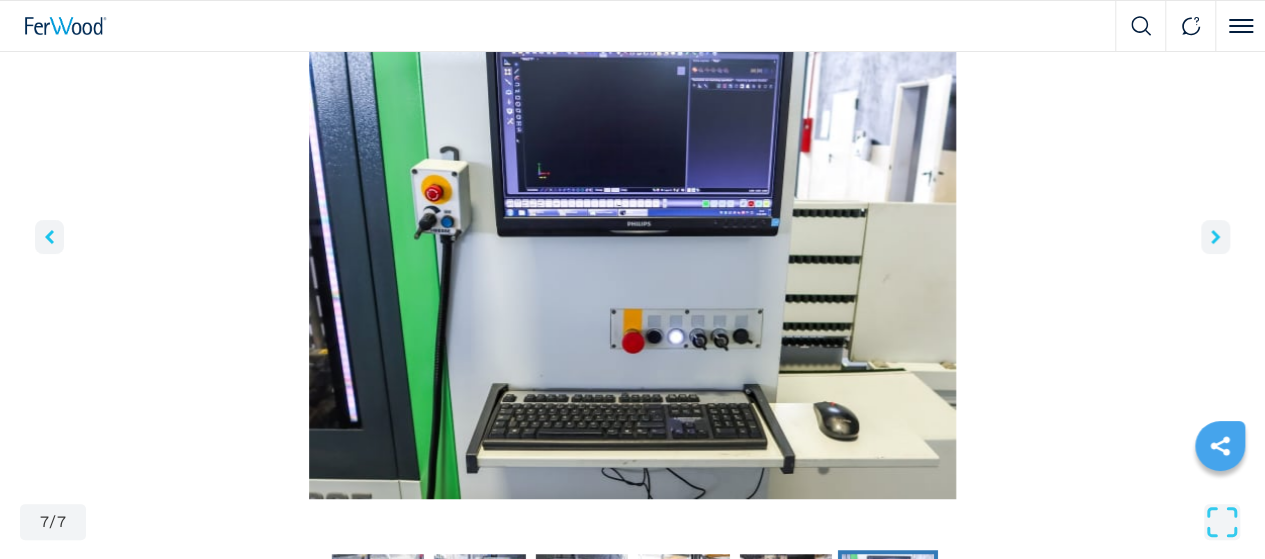 click 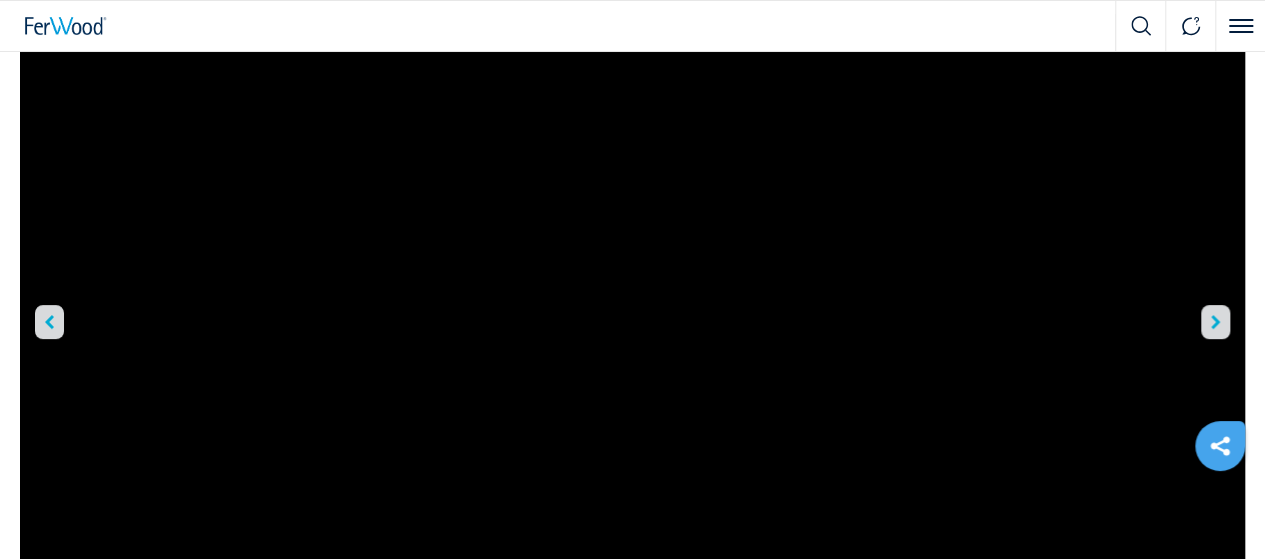 click 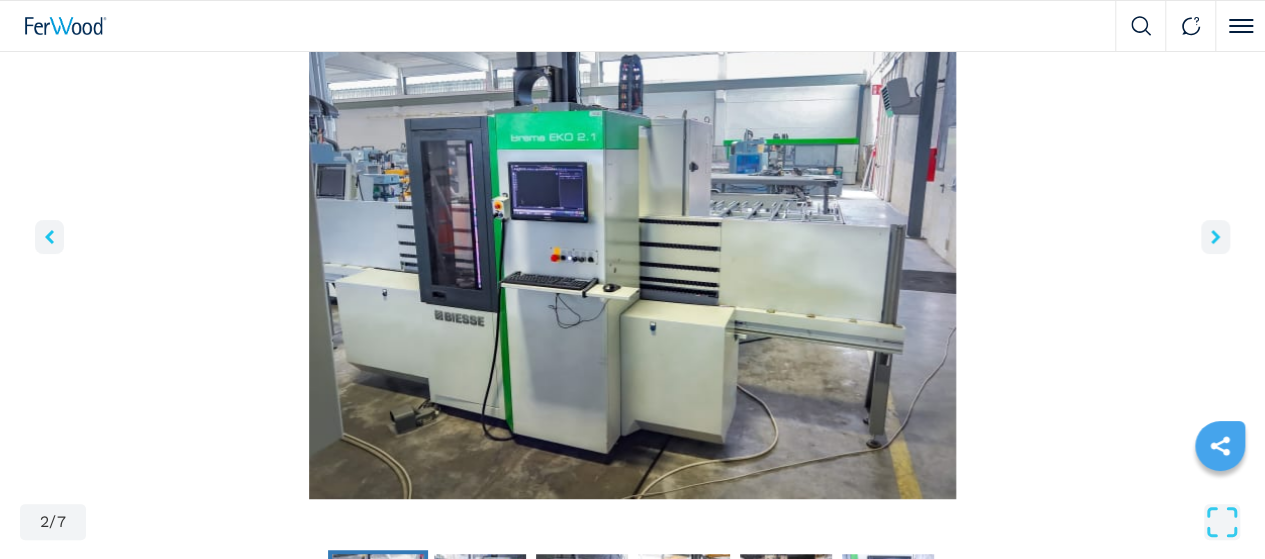 click 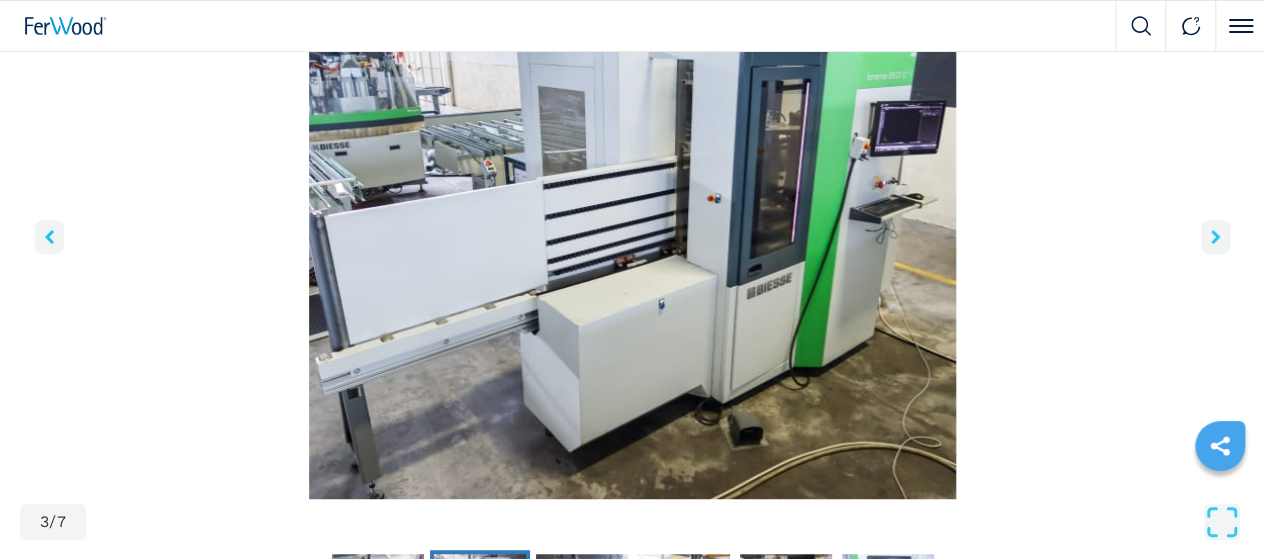 click 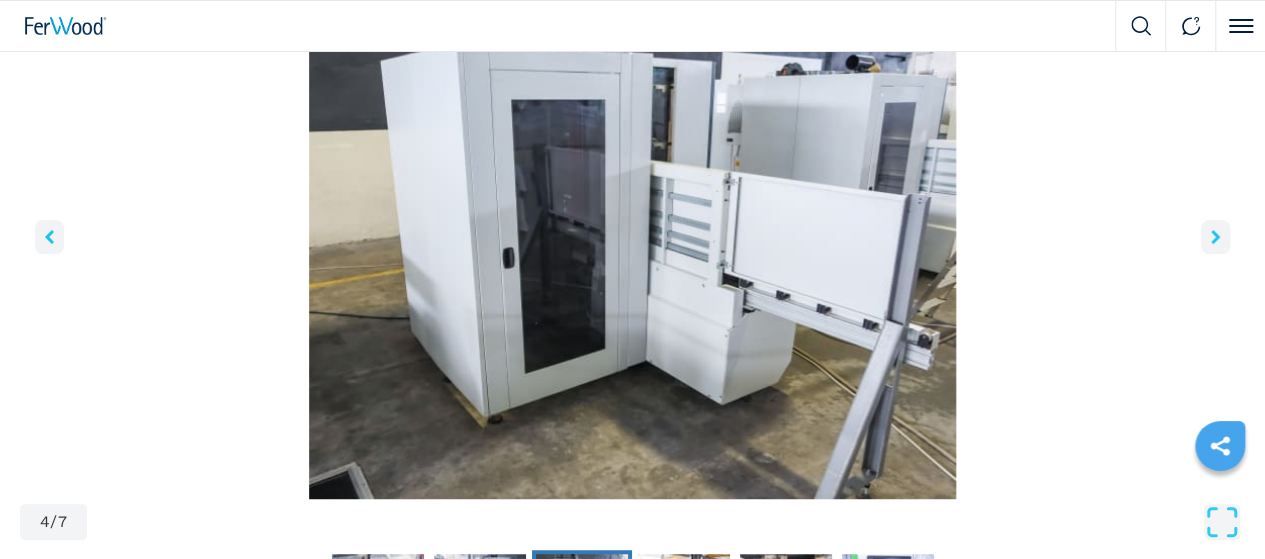 click 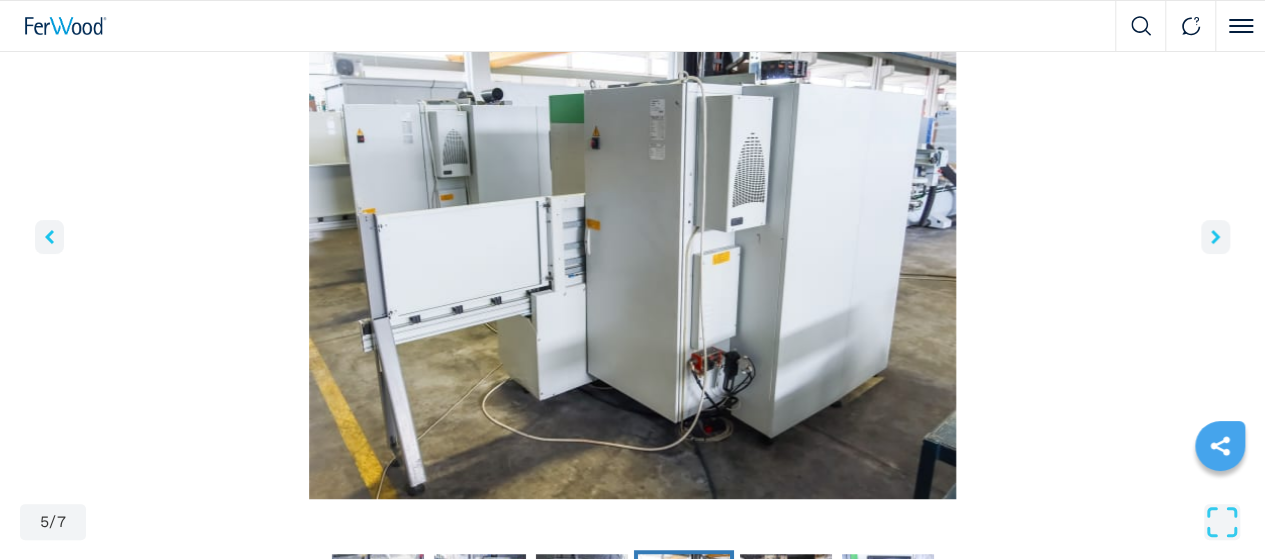 click 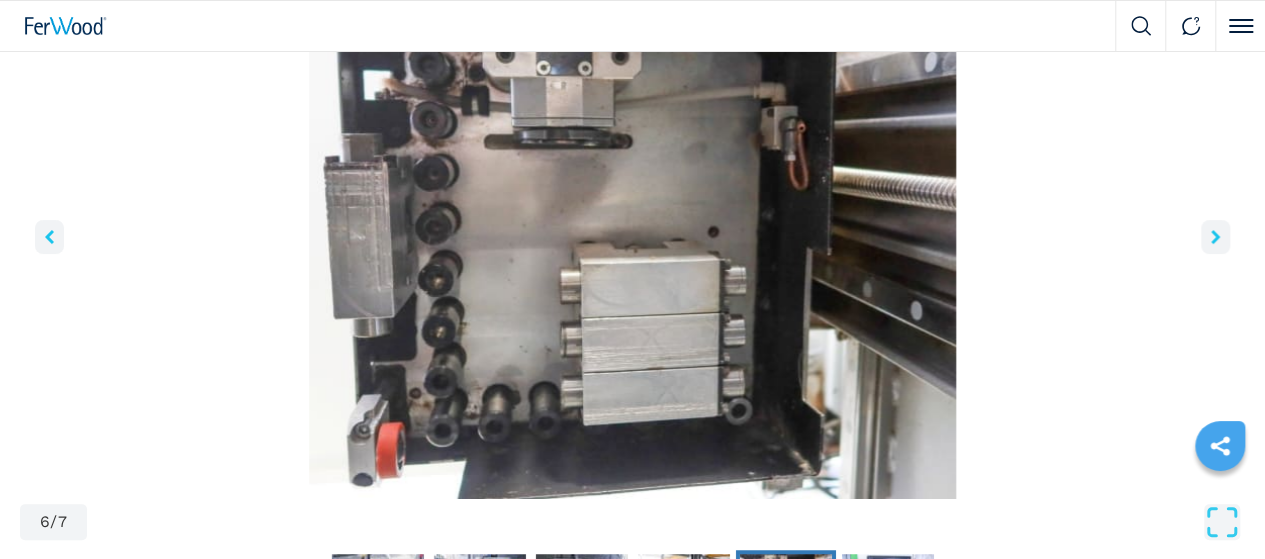 click 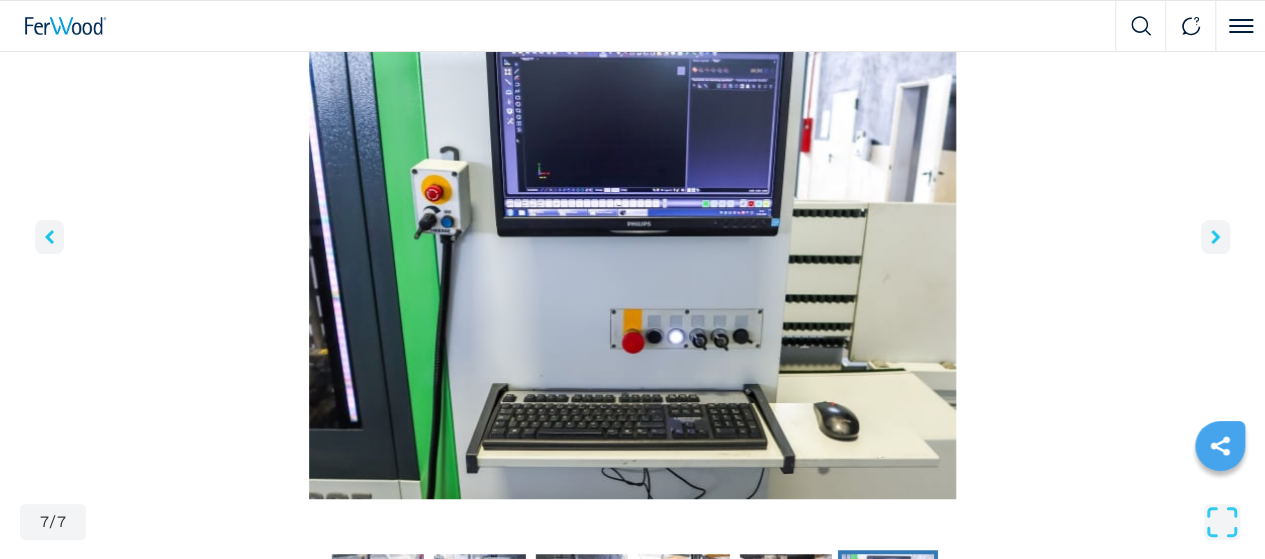 click 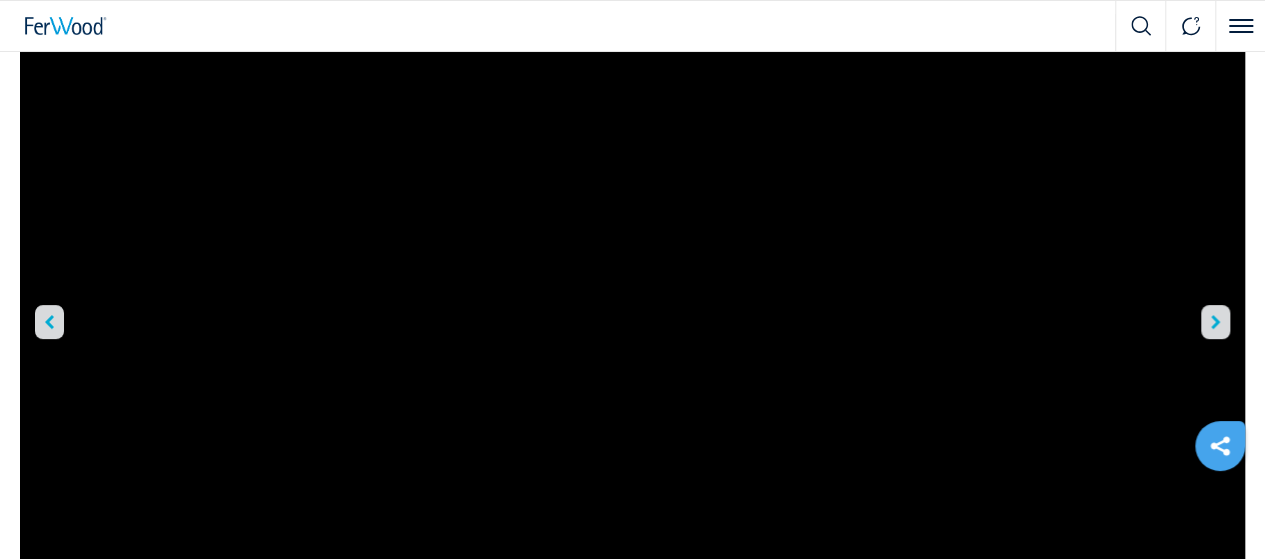 click 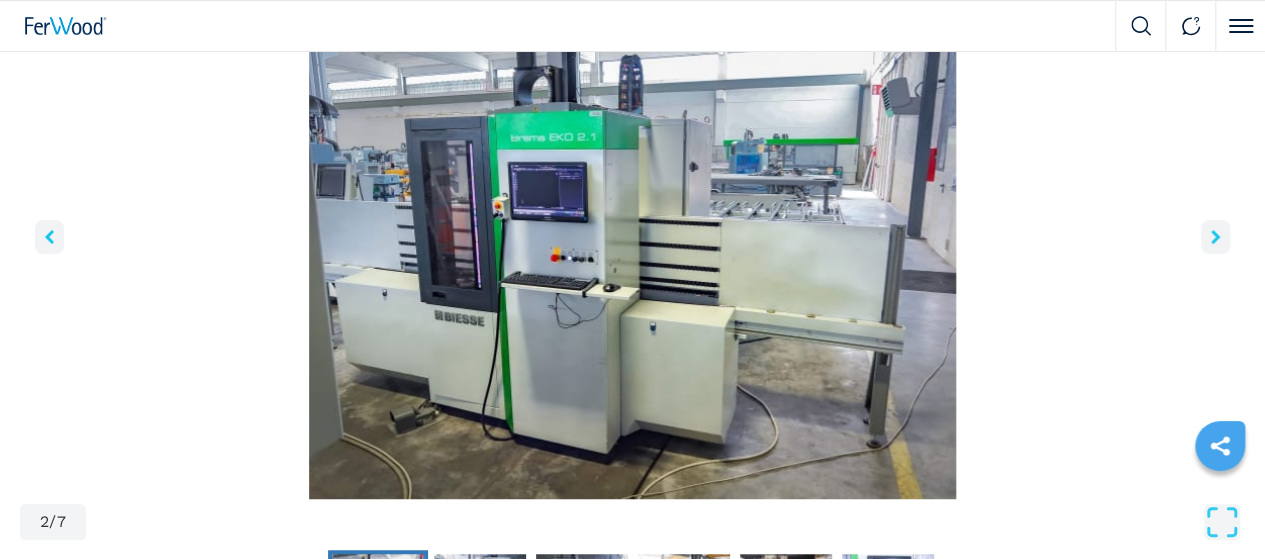 click 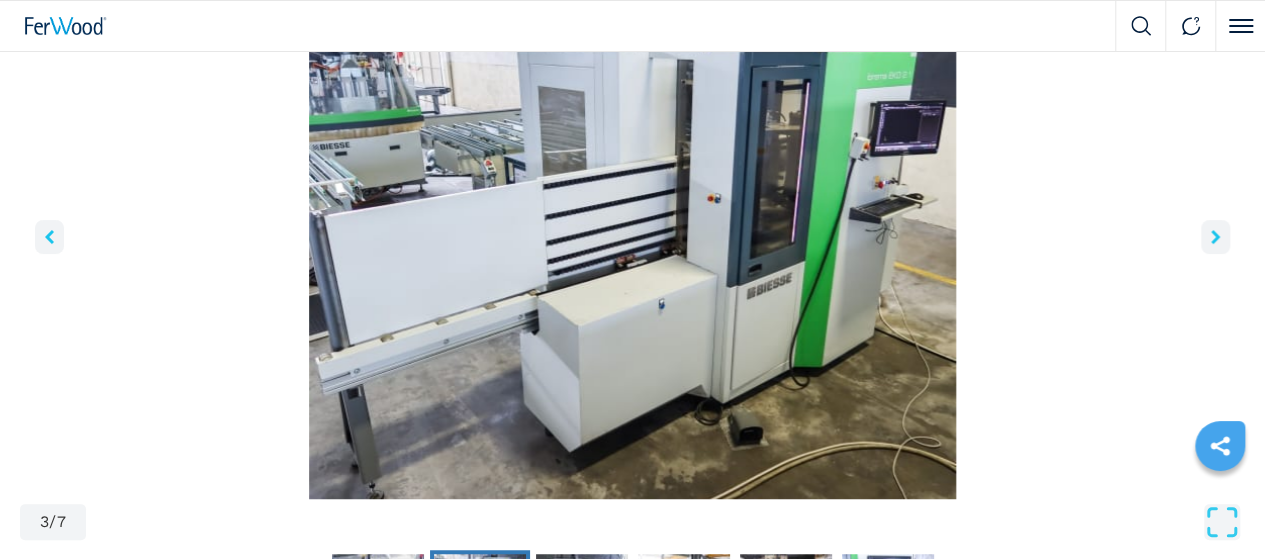click 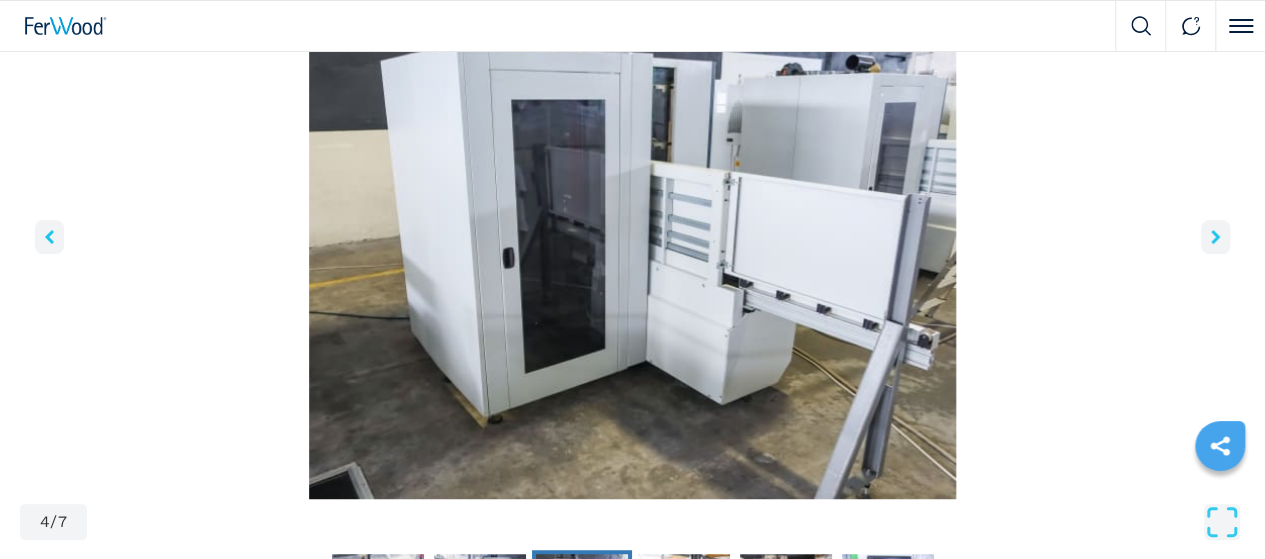 click 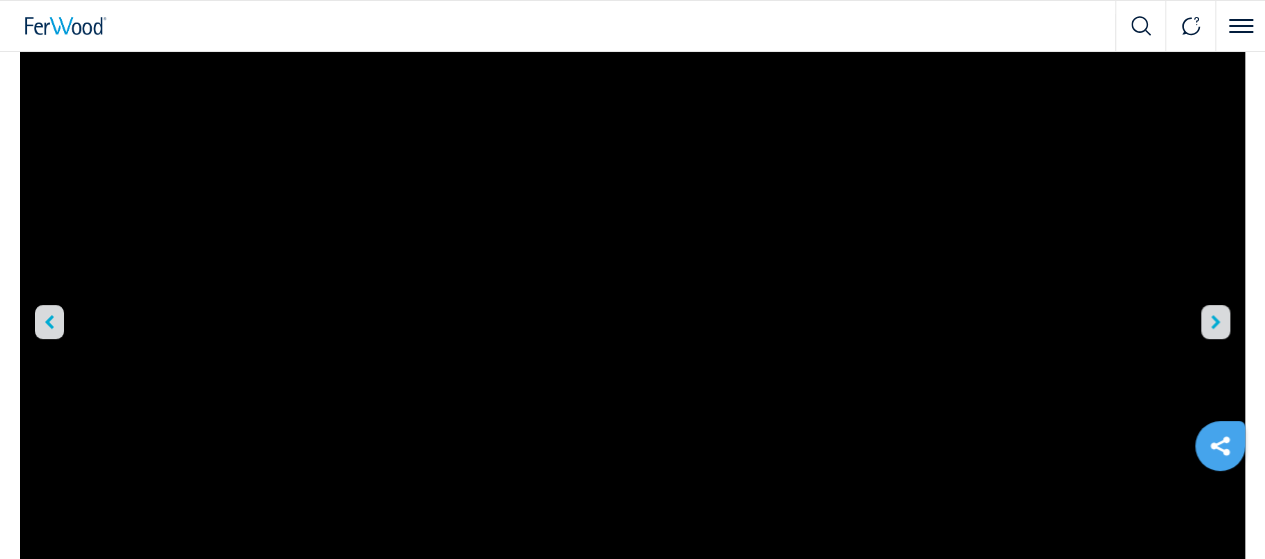 select on "**********" 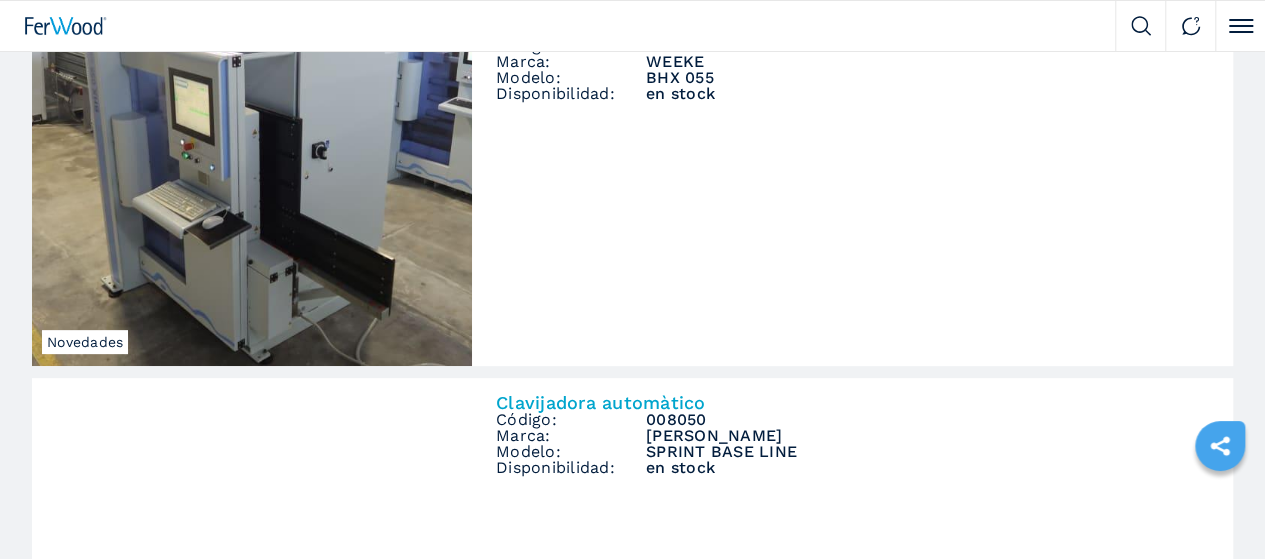 scroll, scrollTop: 0, scrollLeft: 0, axis: both 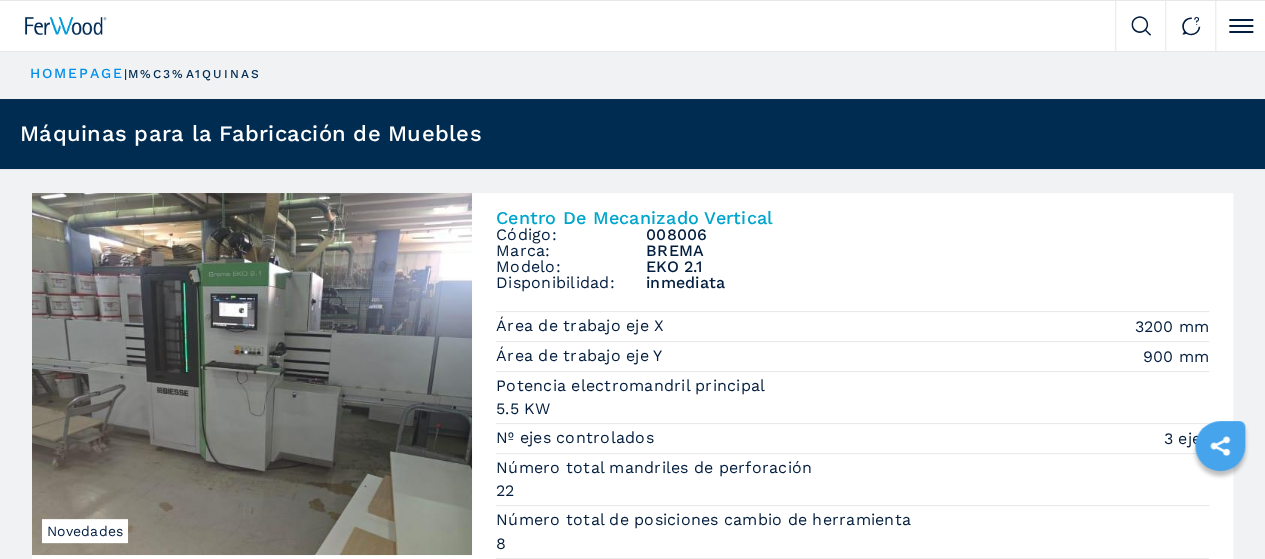 click on "****" at bounding box center (0, 0) 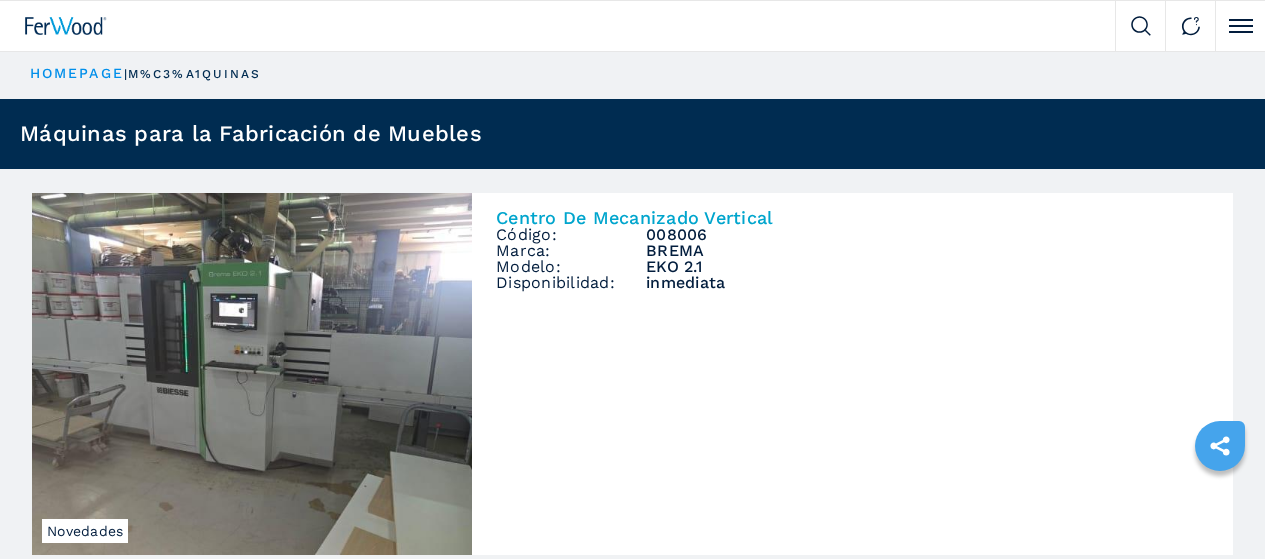 scroll, scrollTop: 0, scrollLeft: 0, axis: both 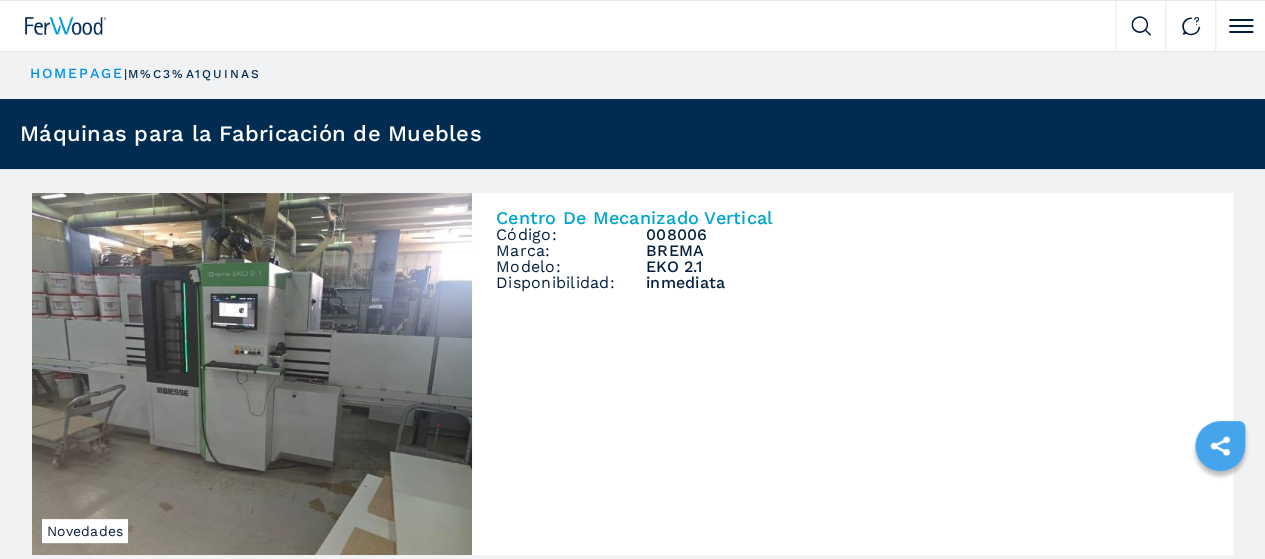 drag, startPoint x: 0, startPoint y: 0, endPoint x: 408, endPoint y: 253, distance: 480.07605 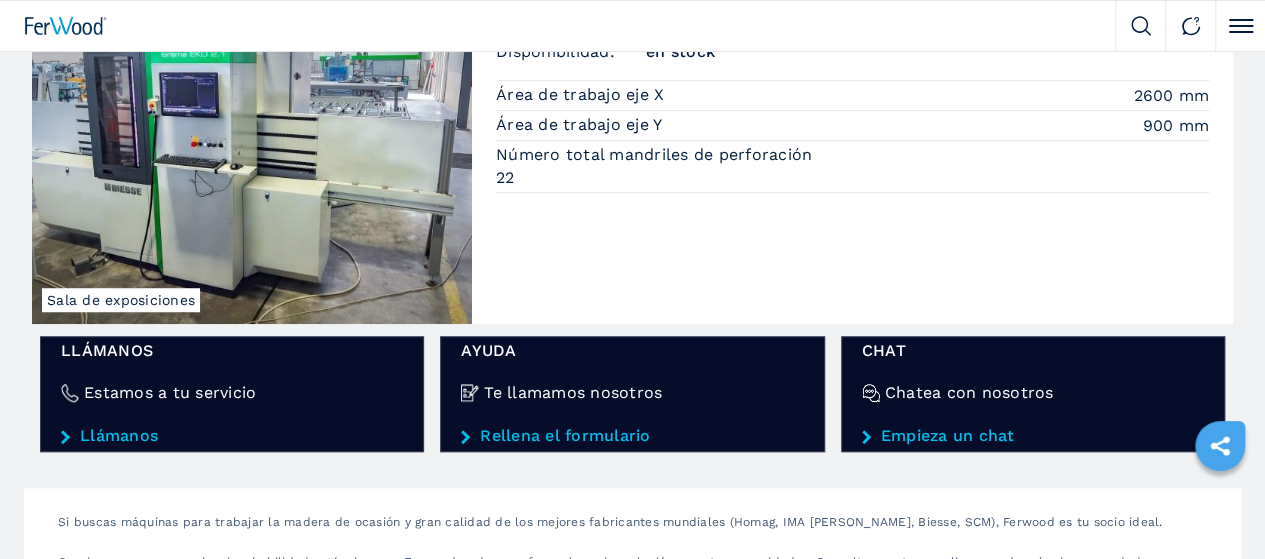 scroll, scrollTop: 618, scrollLeft: 0, axis: vertical 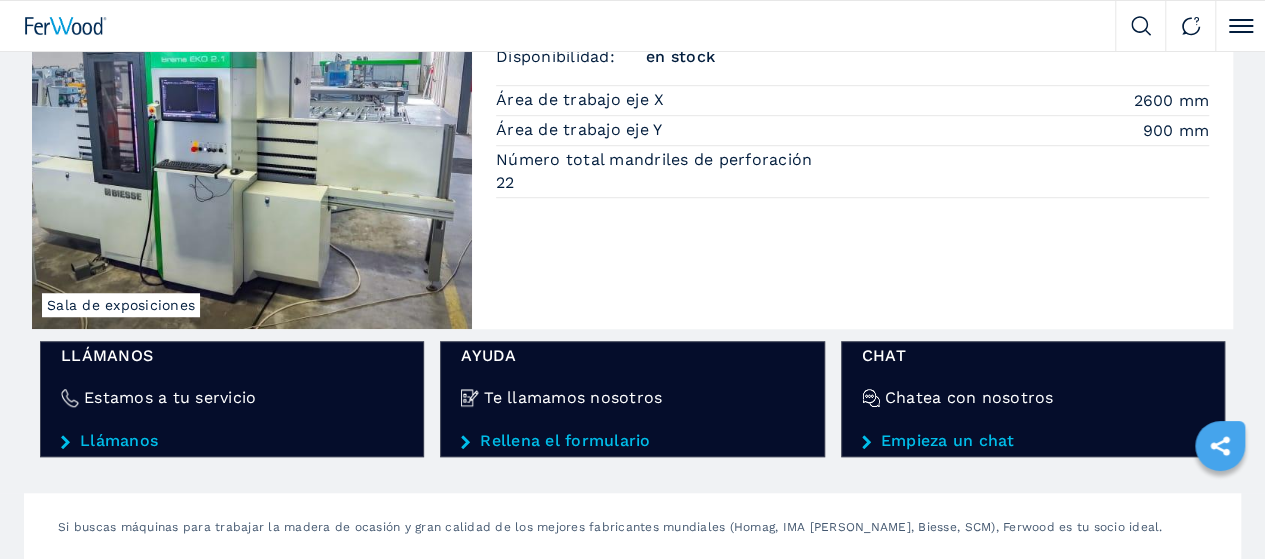 click on "*******" at bounding box center (0, 0) 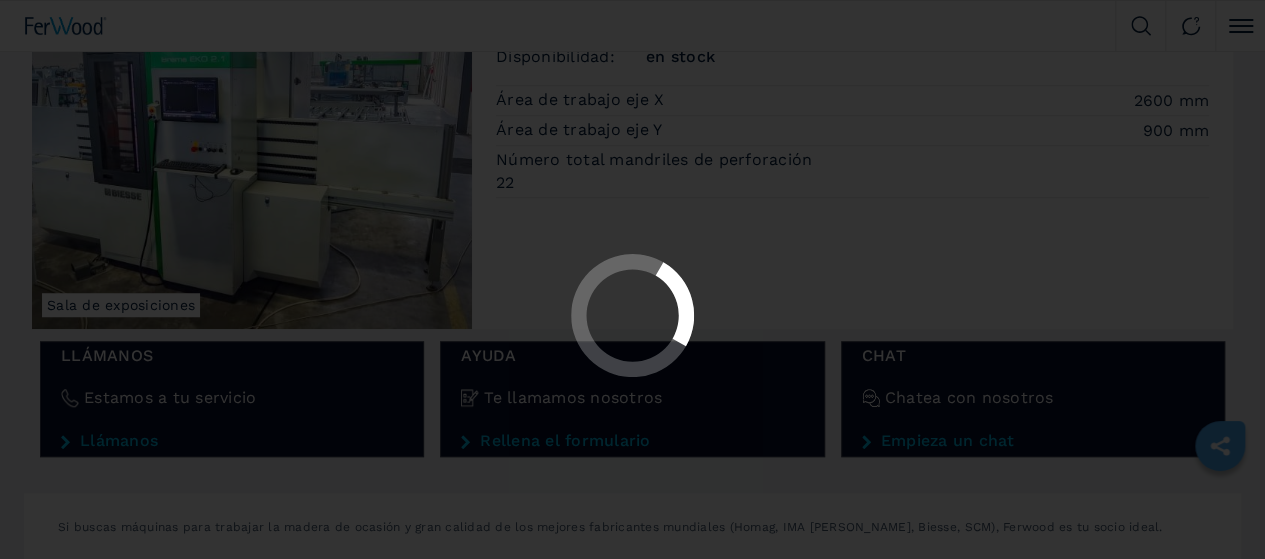 scroll, scrollTop: 0, scrollLeft: 0, axis: both 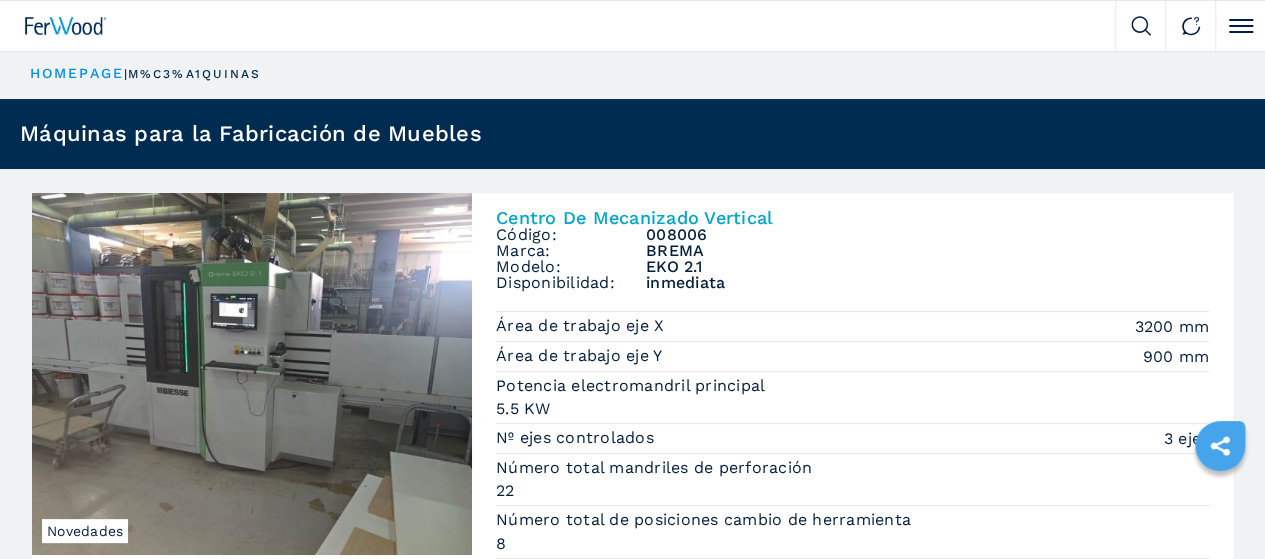 click on "*******" at bounding box center [0, 0] 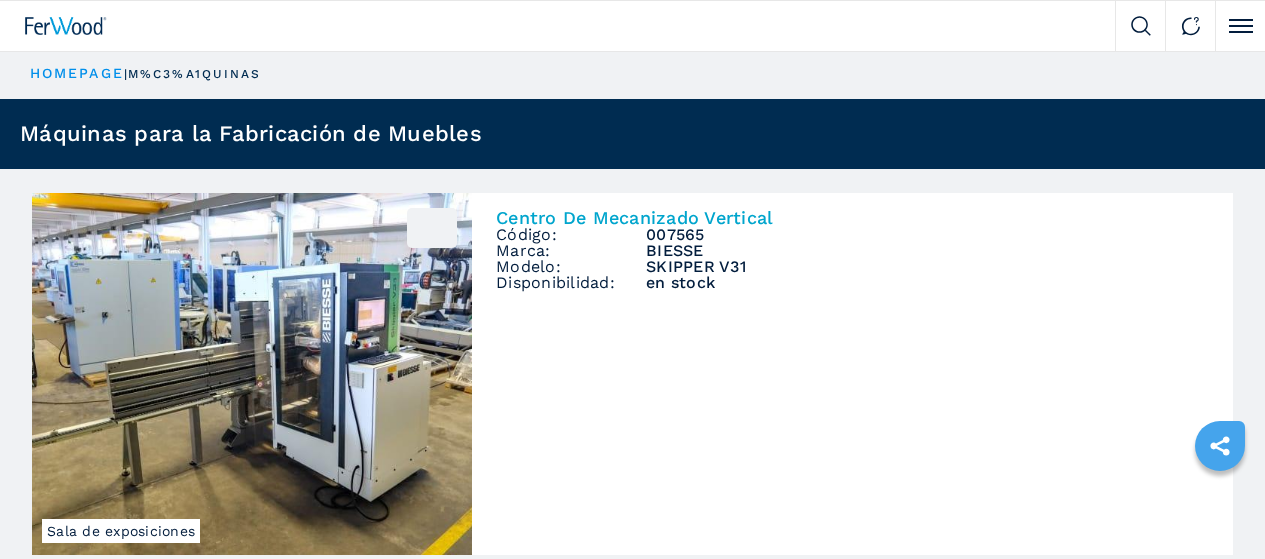 scroll, scrollTop: 0, scrollLeft: 0, axis: both 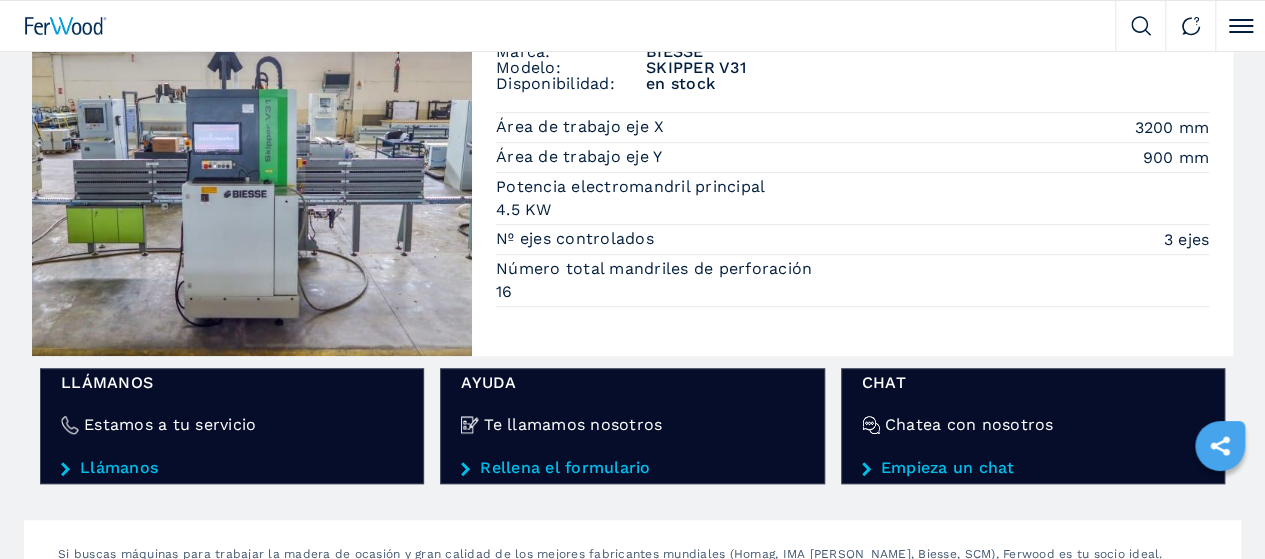 click on "**********" at bounding box center [0, 0] 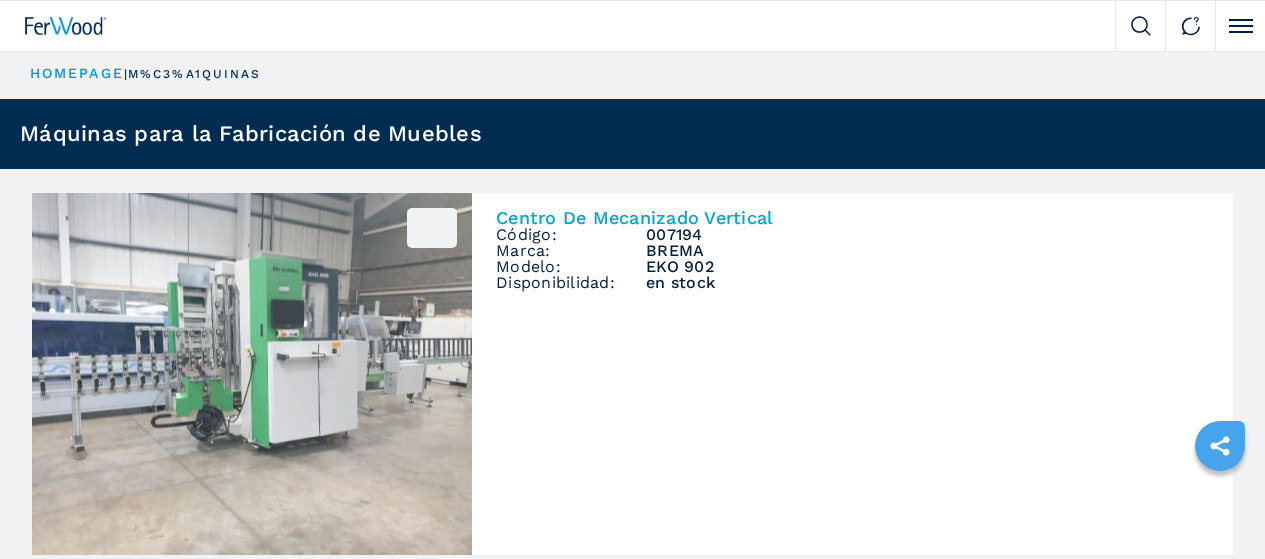 scroll, scrollTop: 0, scrollLeft: 0, axis: both 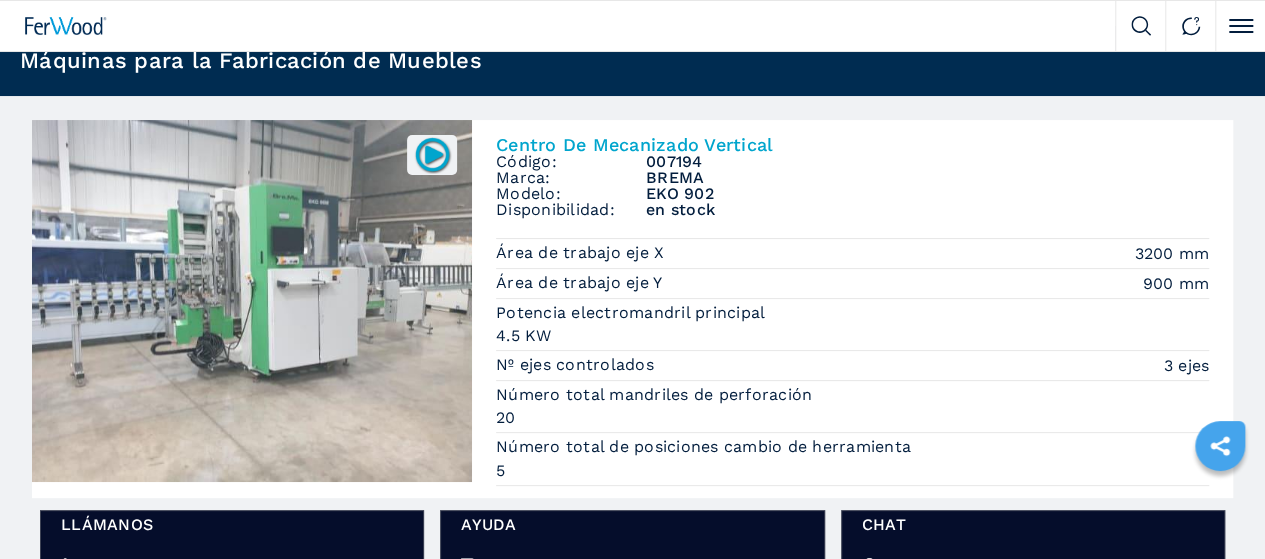 click on "*******" at bounding box center (0, 0) 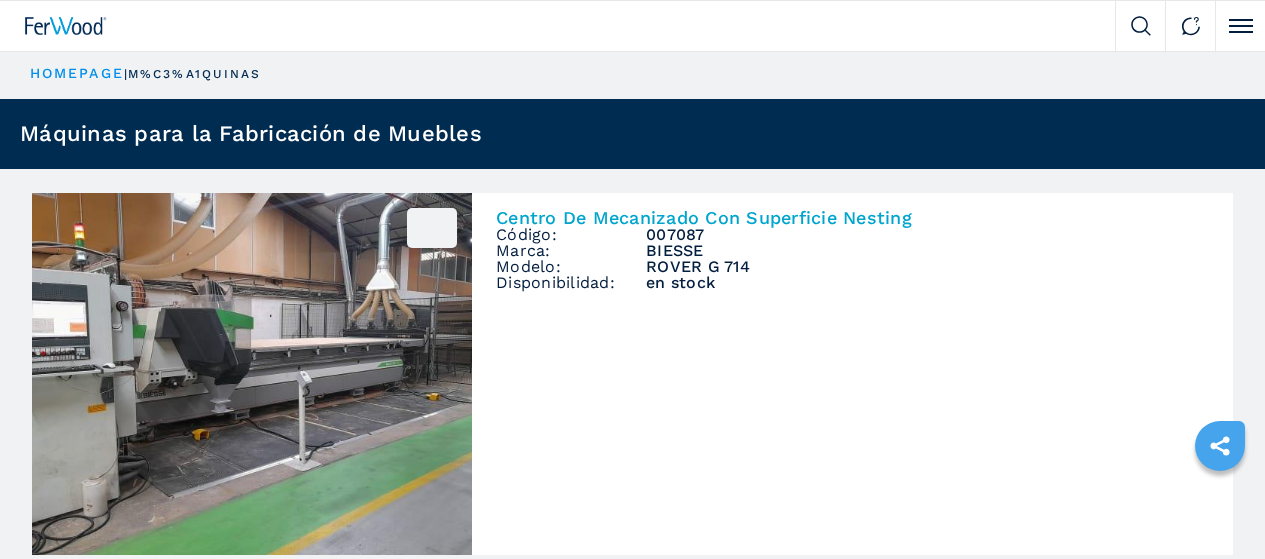 scroll, scrollTop: 0, scrollLeft: 0, axis: both 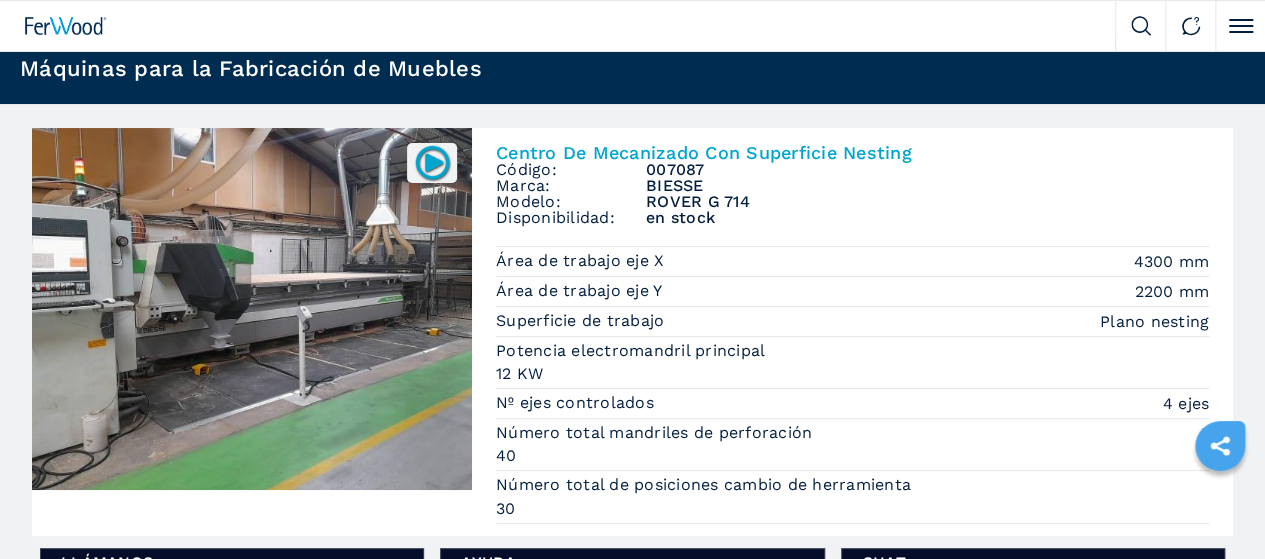 click at bounding box center [0, 0] 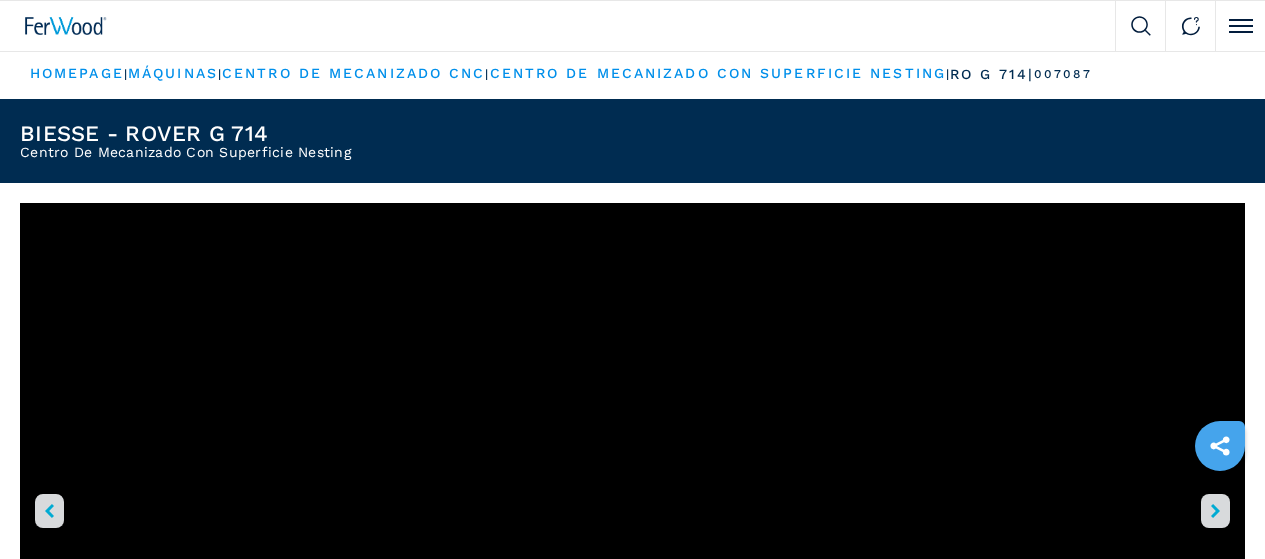 scroll, scrollTop: 0, scrollLeft: 0, axis: both 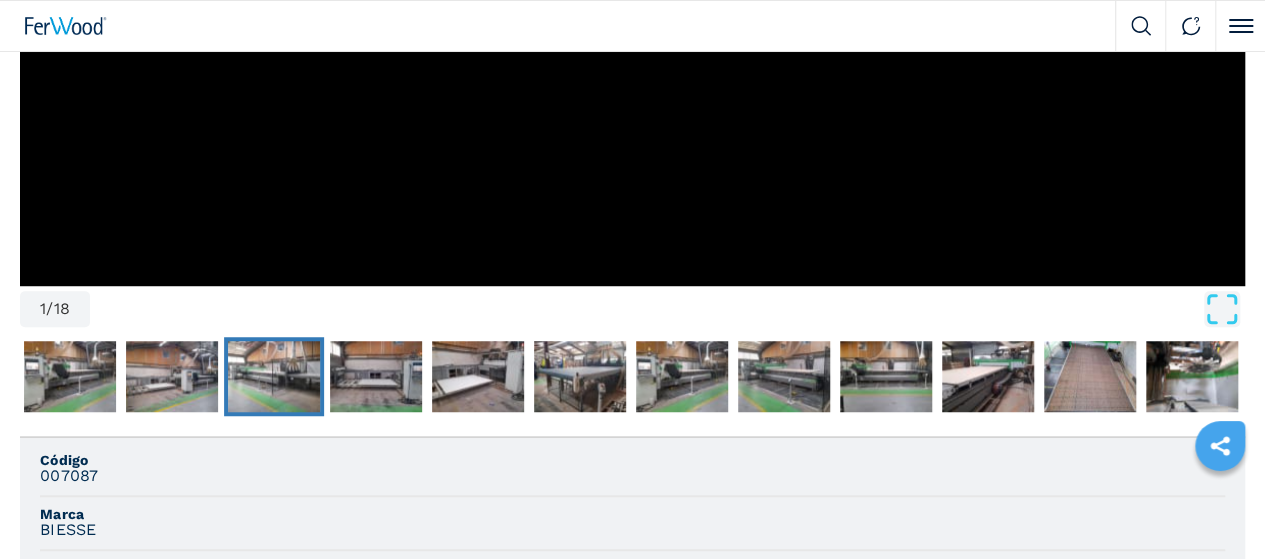 click at bounding box center [274, 377] 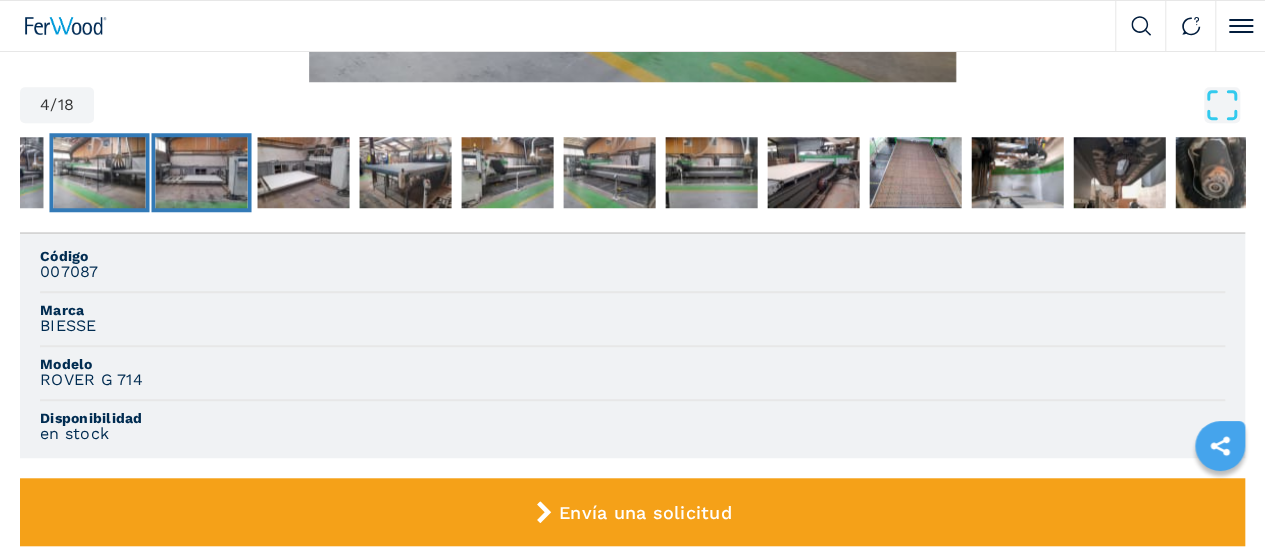 click at bounding box center [201, 173] 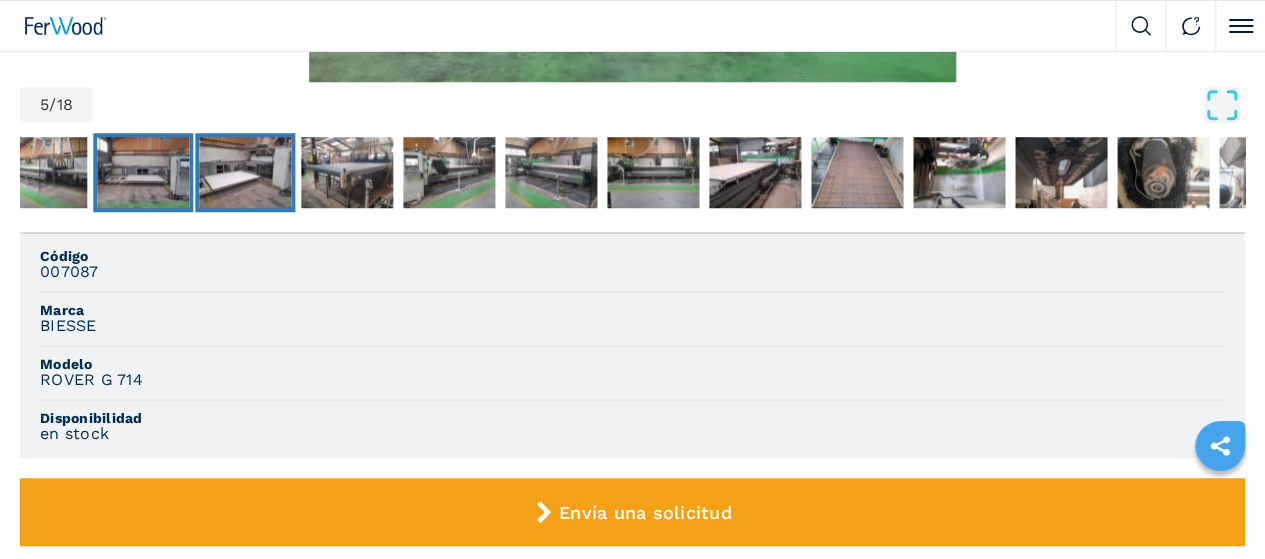 click at bounding box center (245, 173) 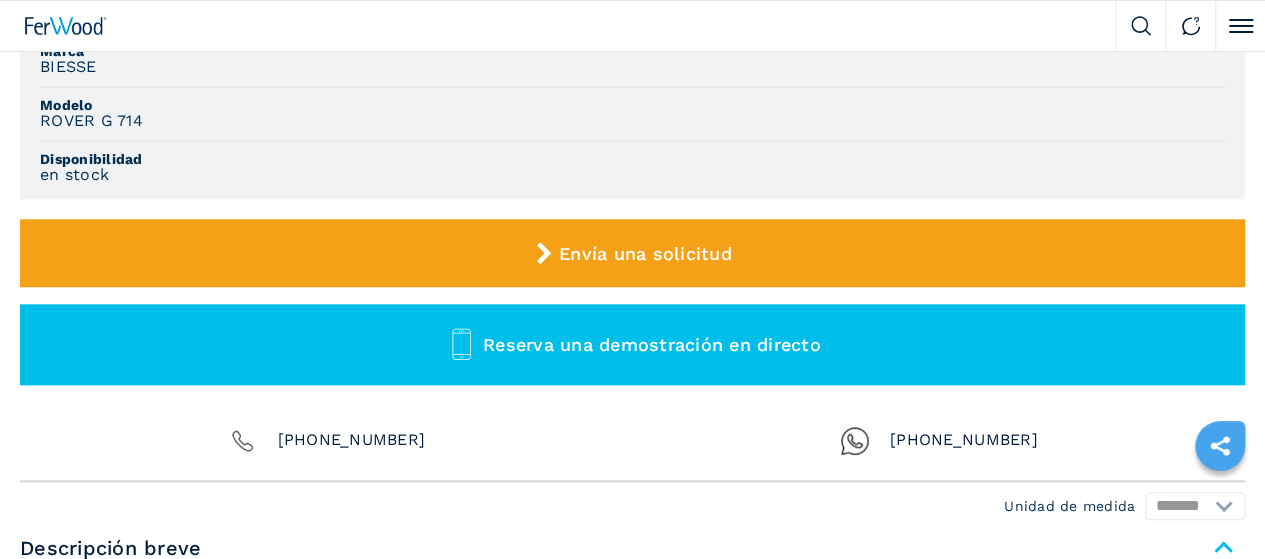 scroll, scrollTop: 877, scrollLeft: 0, axis: vertical 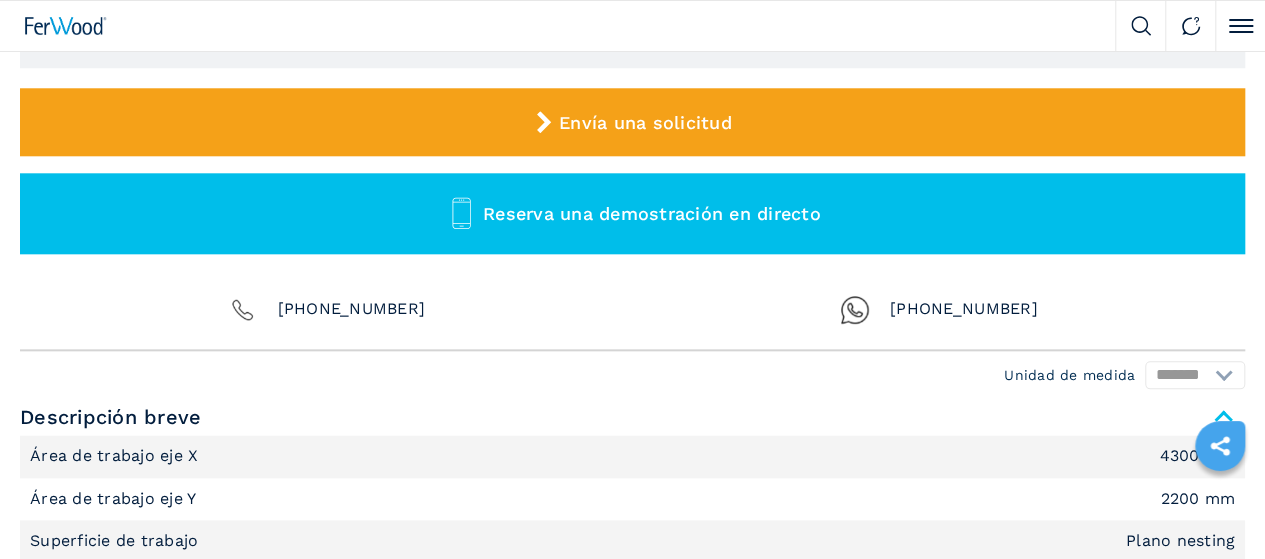 click on "Descripción larga" at bounding box center (632, 817) 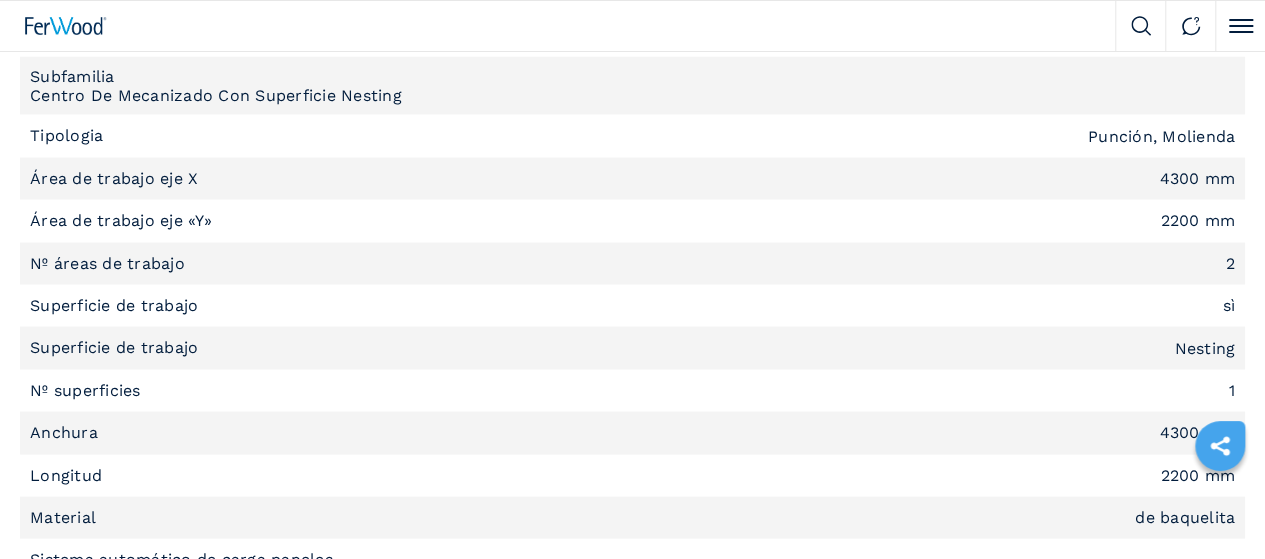 scroll, scrollTop: 1781, scrollLeft: 0, axis: vertical 